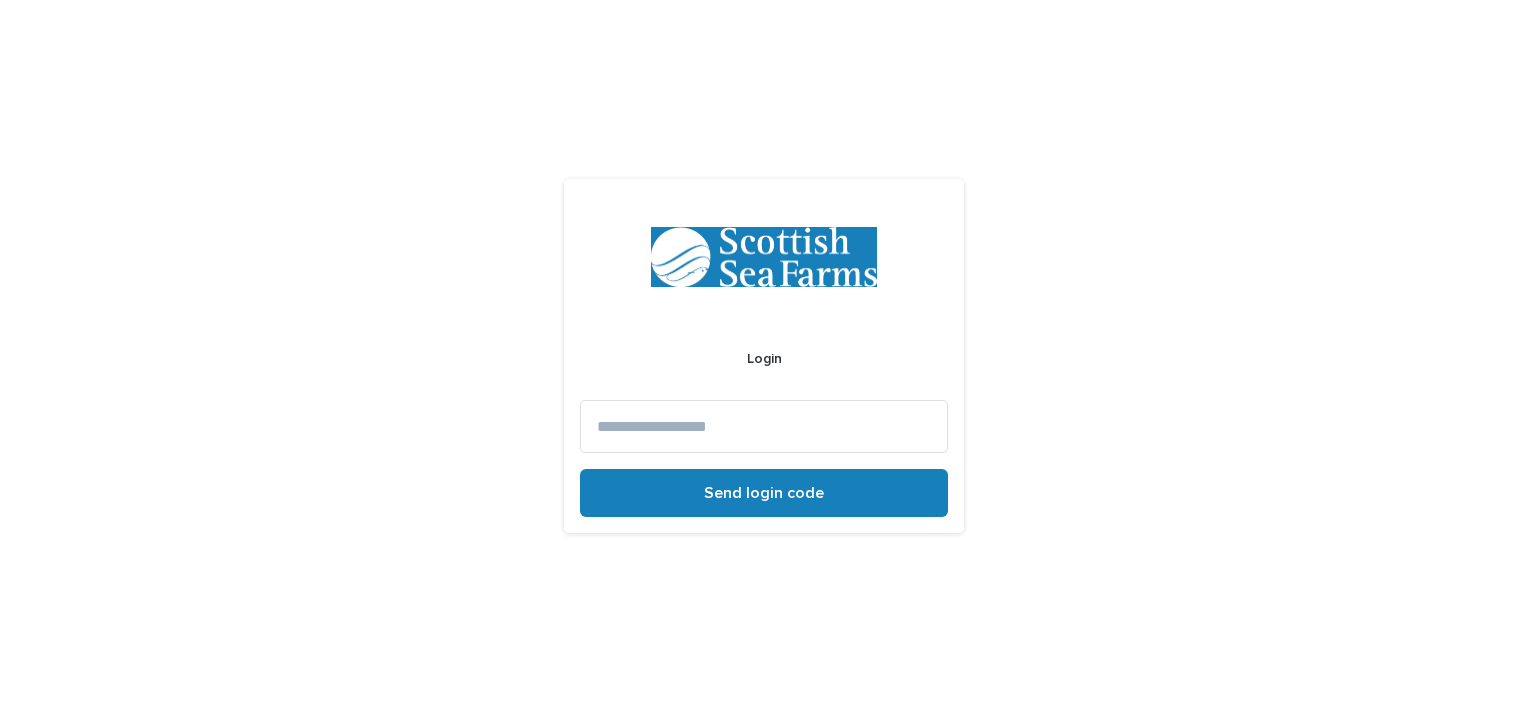 scroll, scrollTop: 0, scrollLeft: 0, axis: both 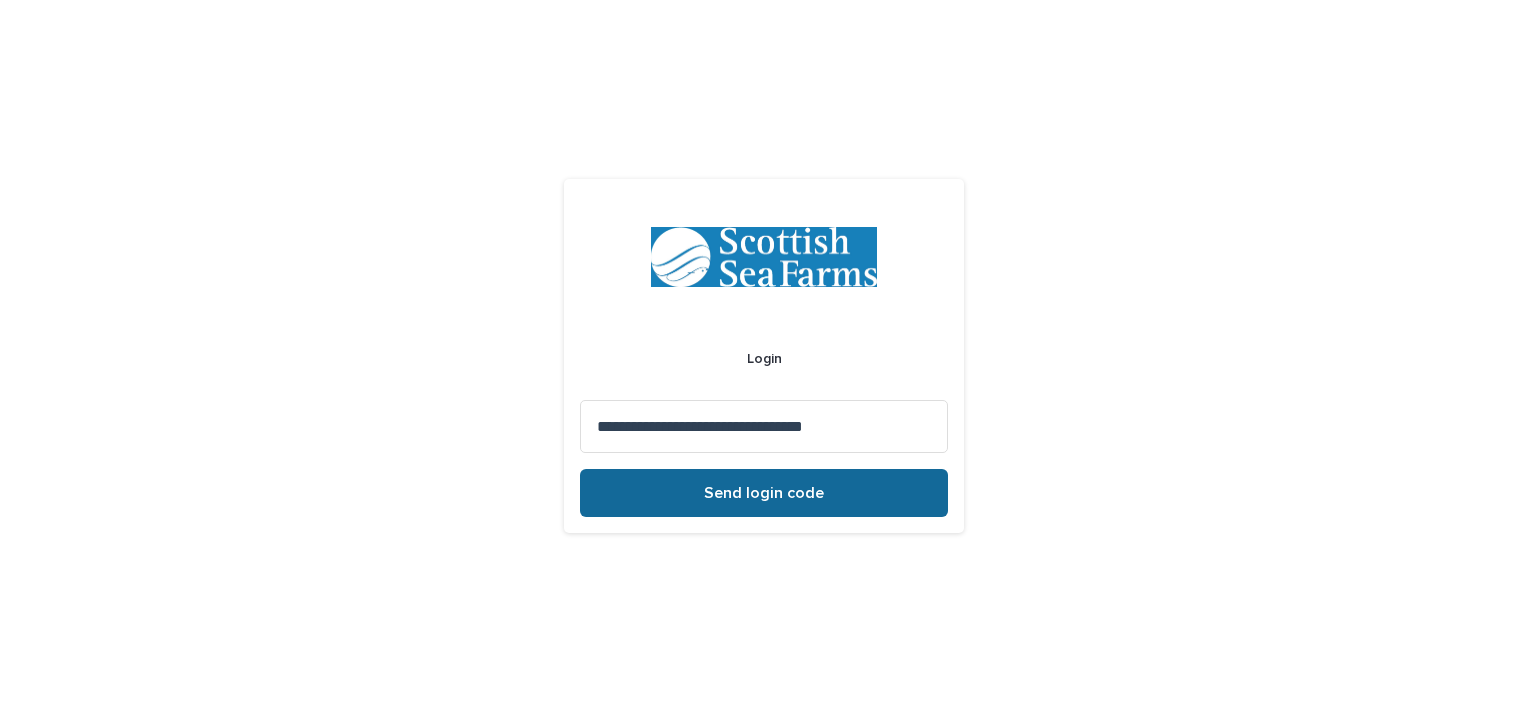 click on "Send login code" at bounding box center [764, 493] 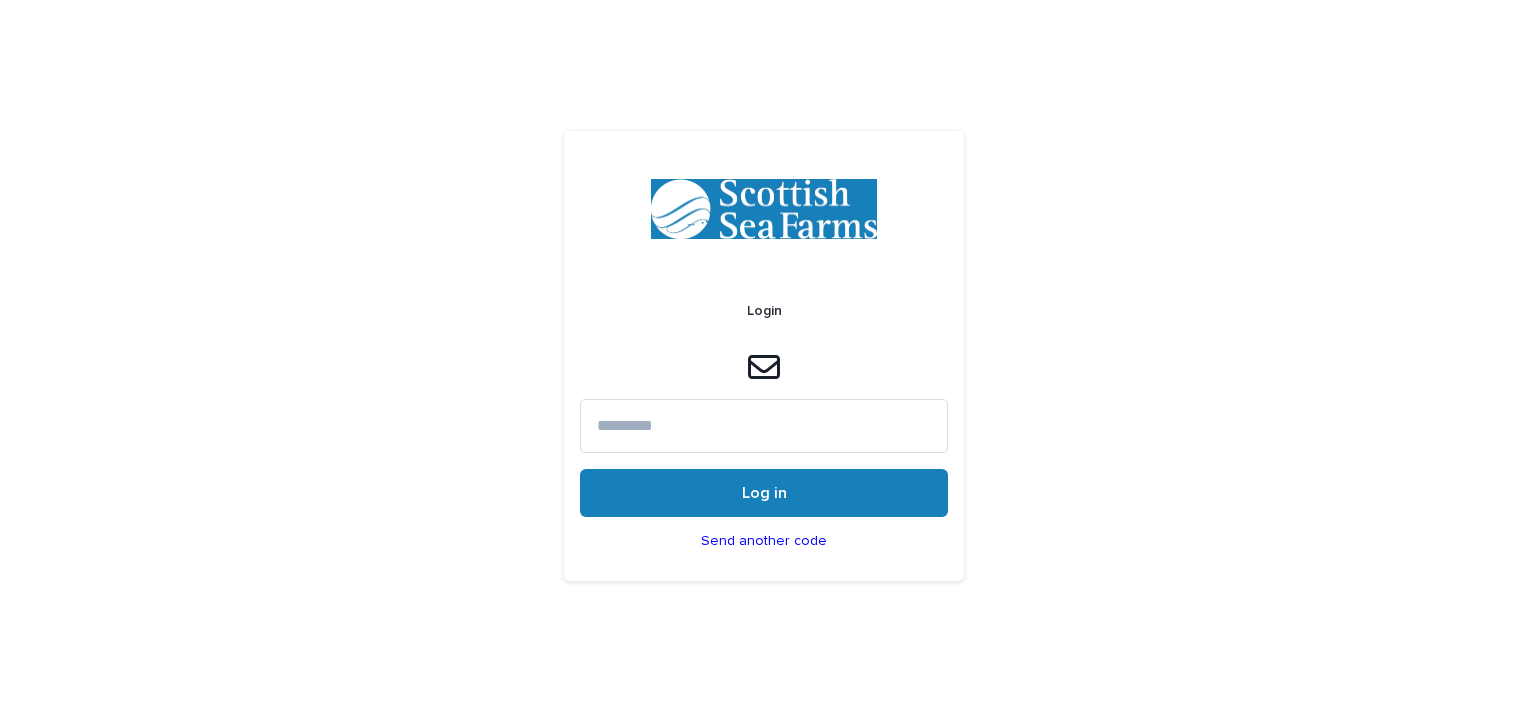 click at bounding box center [764, 425] 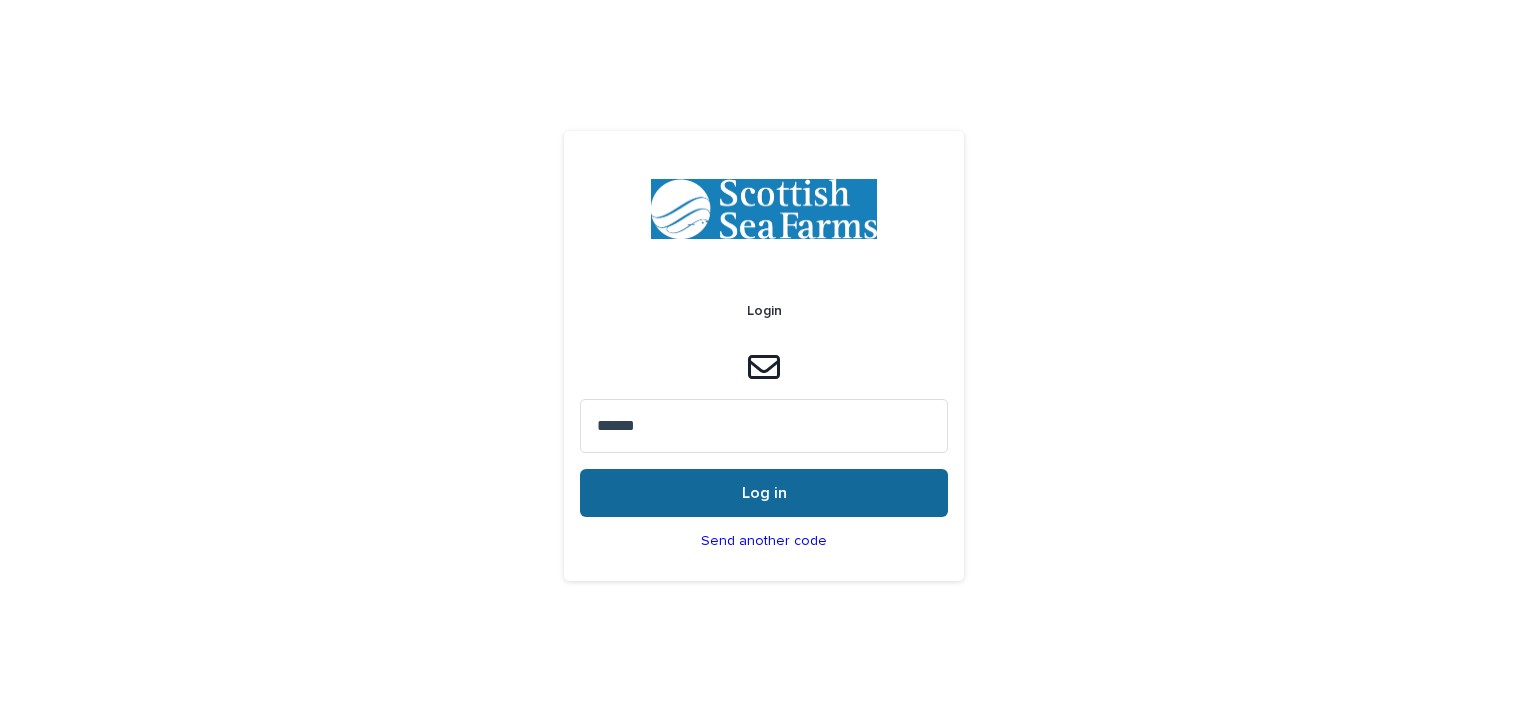 type on "******" 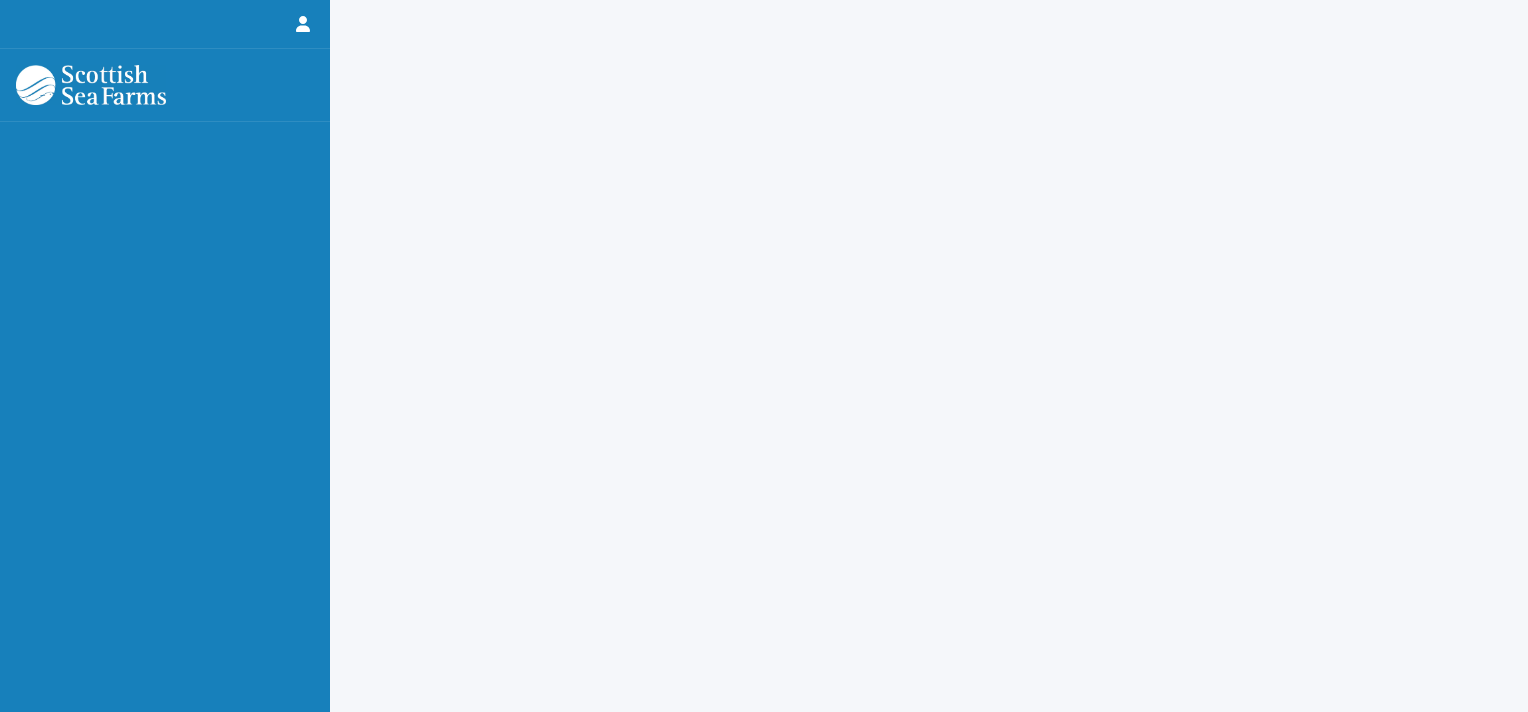 scroll, scrollTop: 0, scrollLeft: 0, axis: both 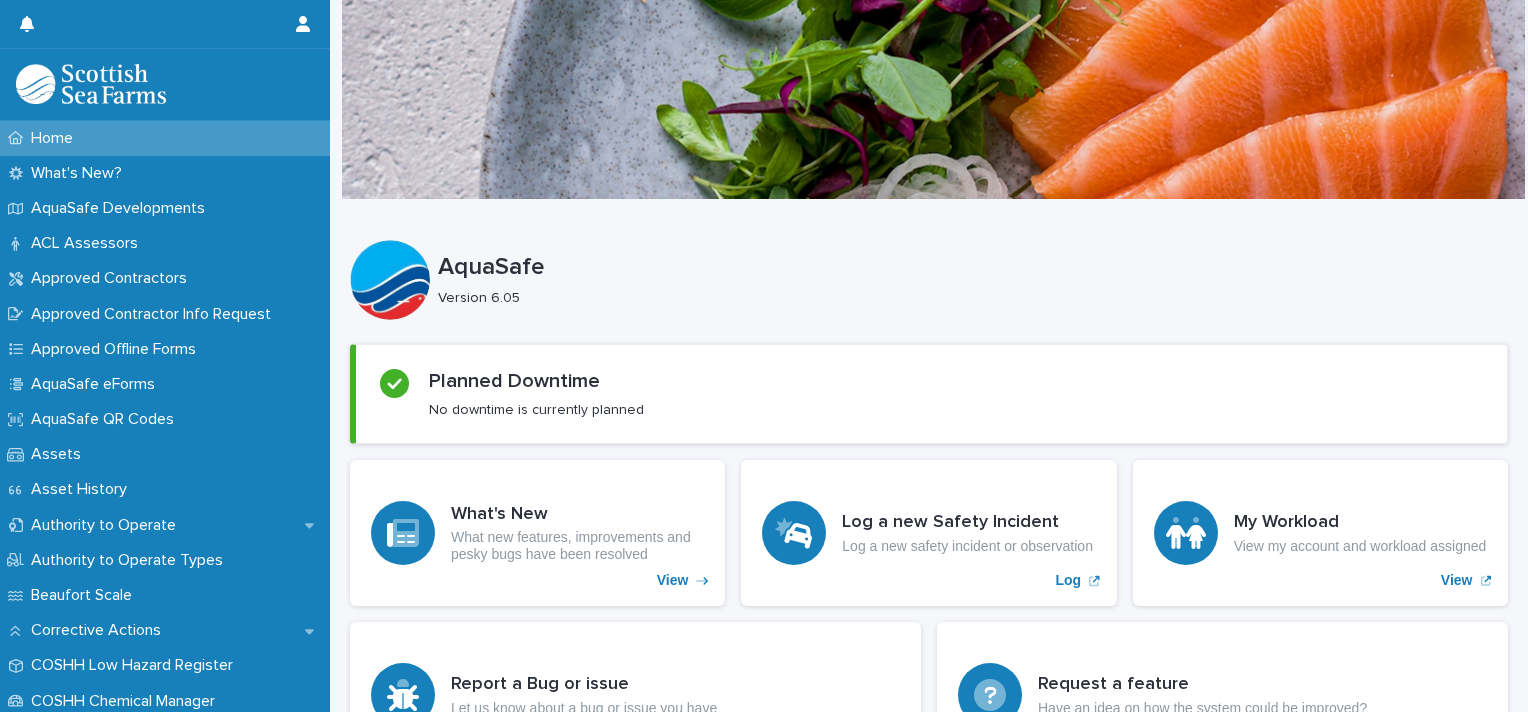 click on "AquaSafe" at bounding box center (969, 267) 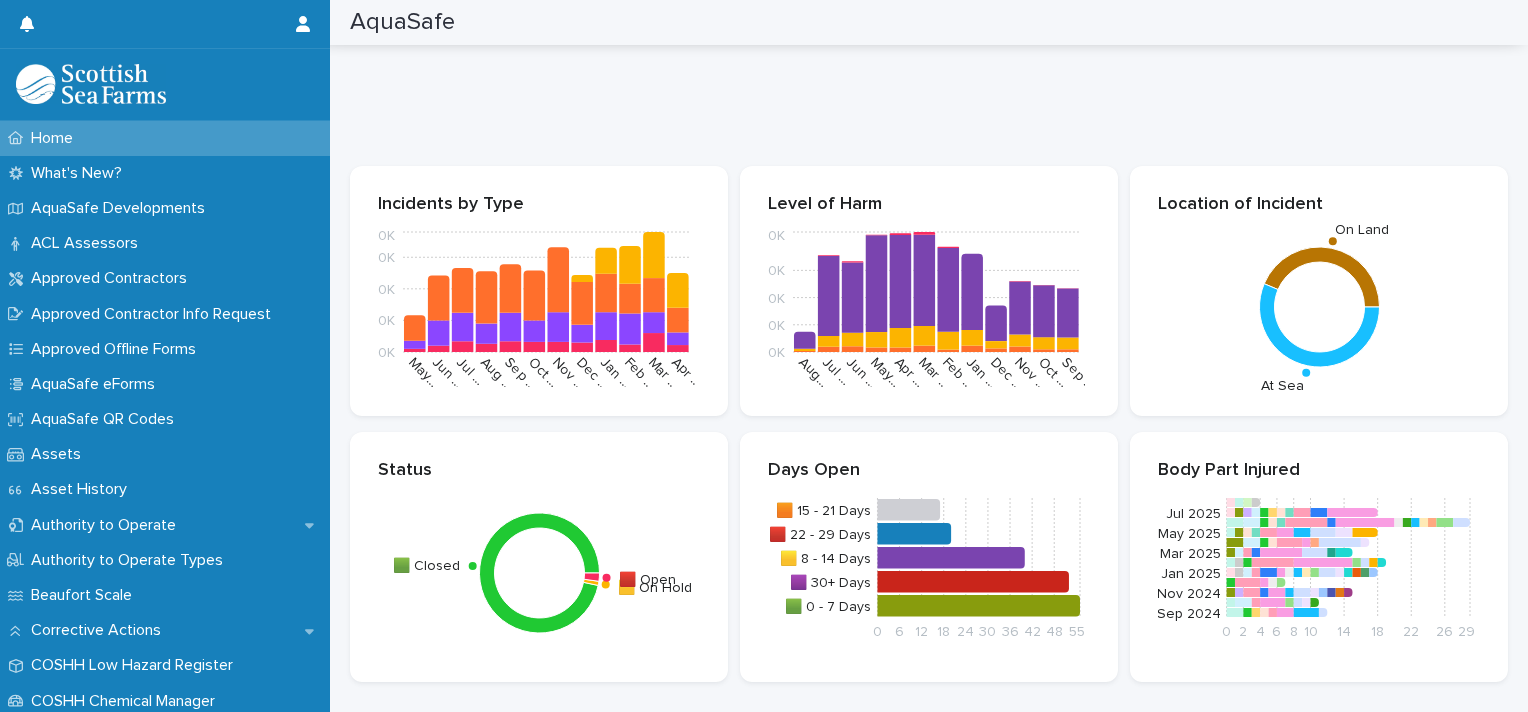 scroll, scrollTop: 1837, scrollLeft: 0, axis: vertical 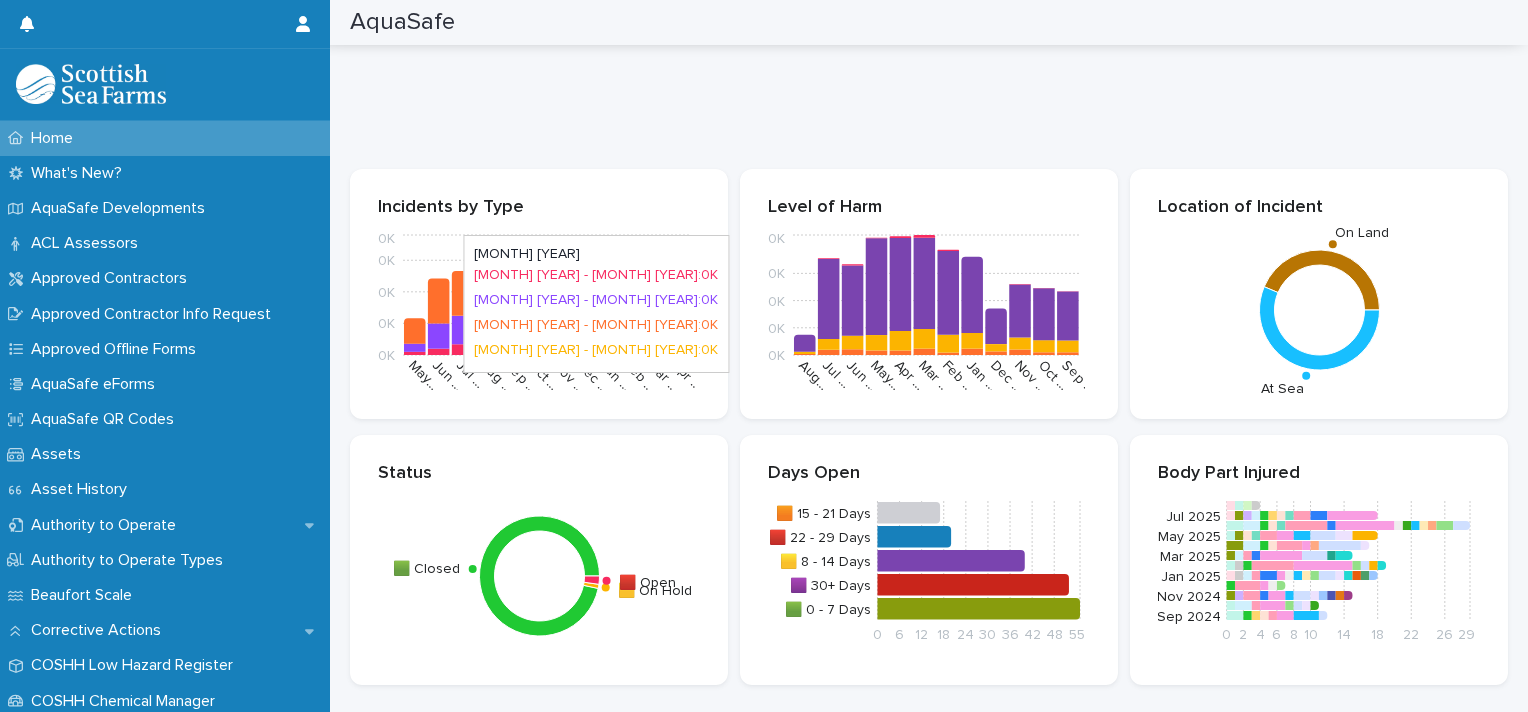 click 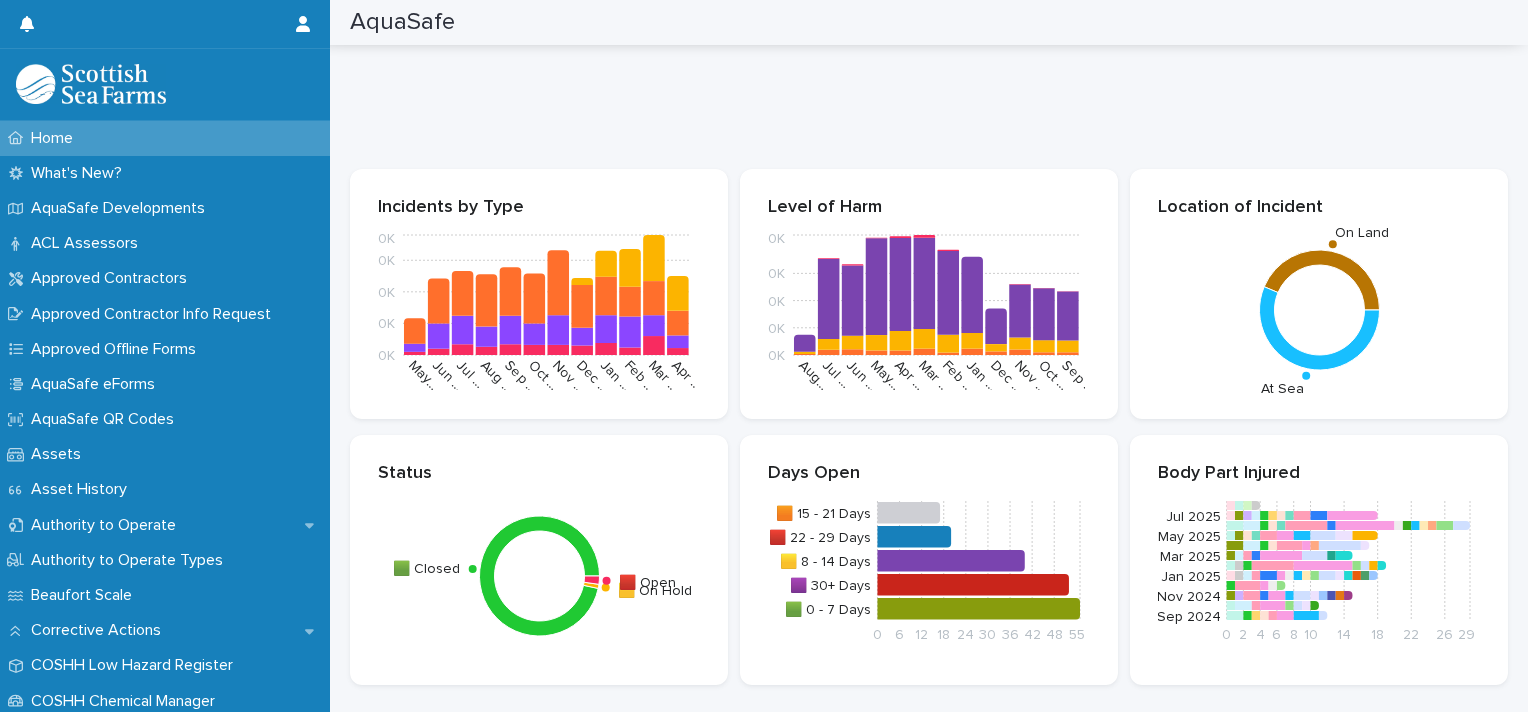 click on "Incidents by Type" at bounding box center [539, 208] 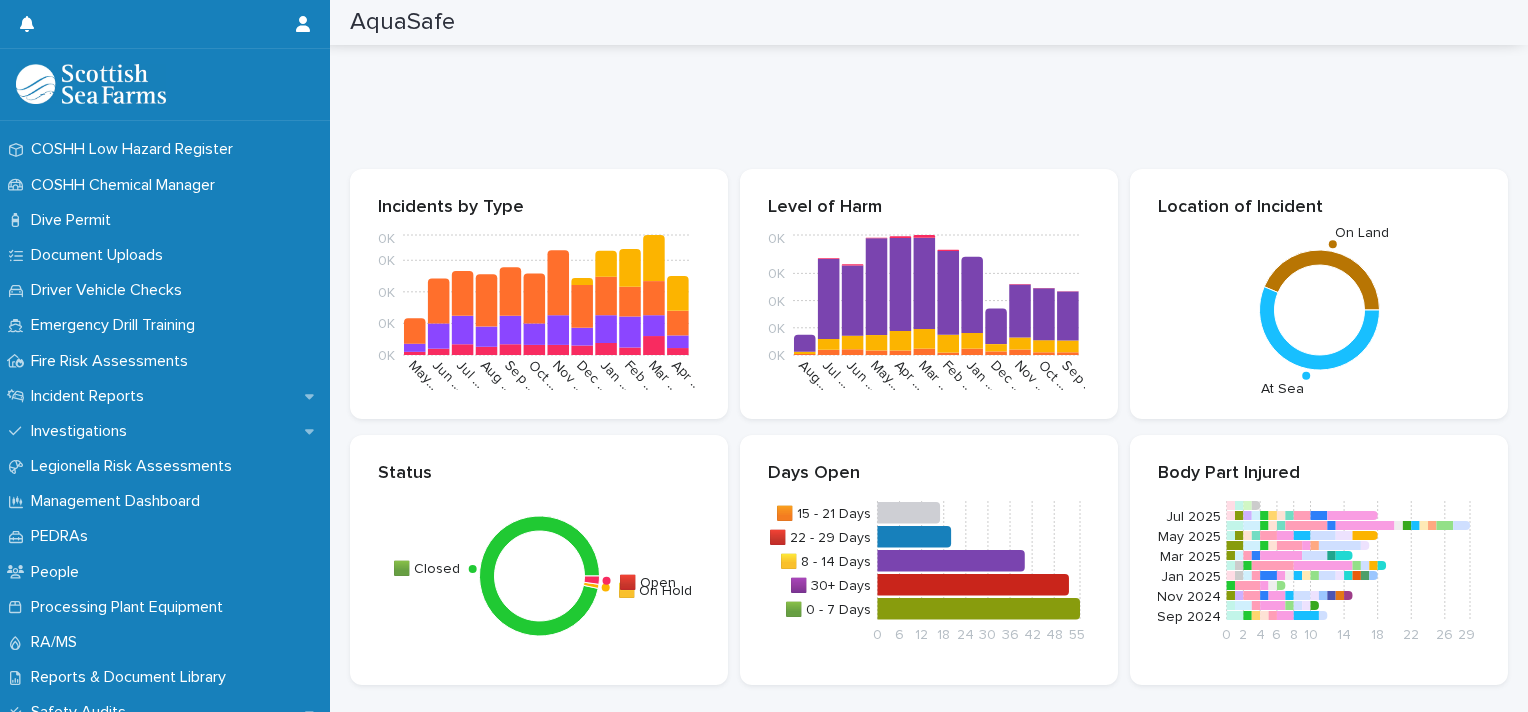 scroll, scrollTop: 533, scrollLeft: 0, axis: vertical 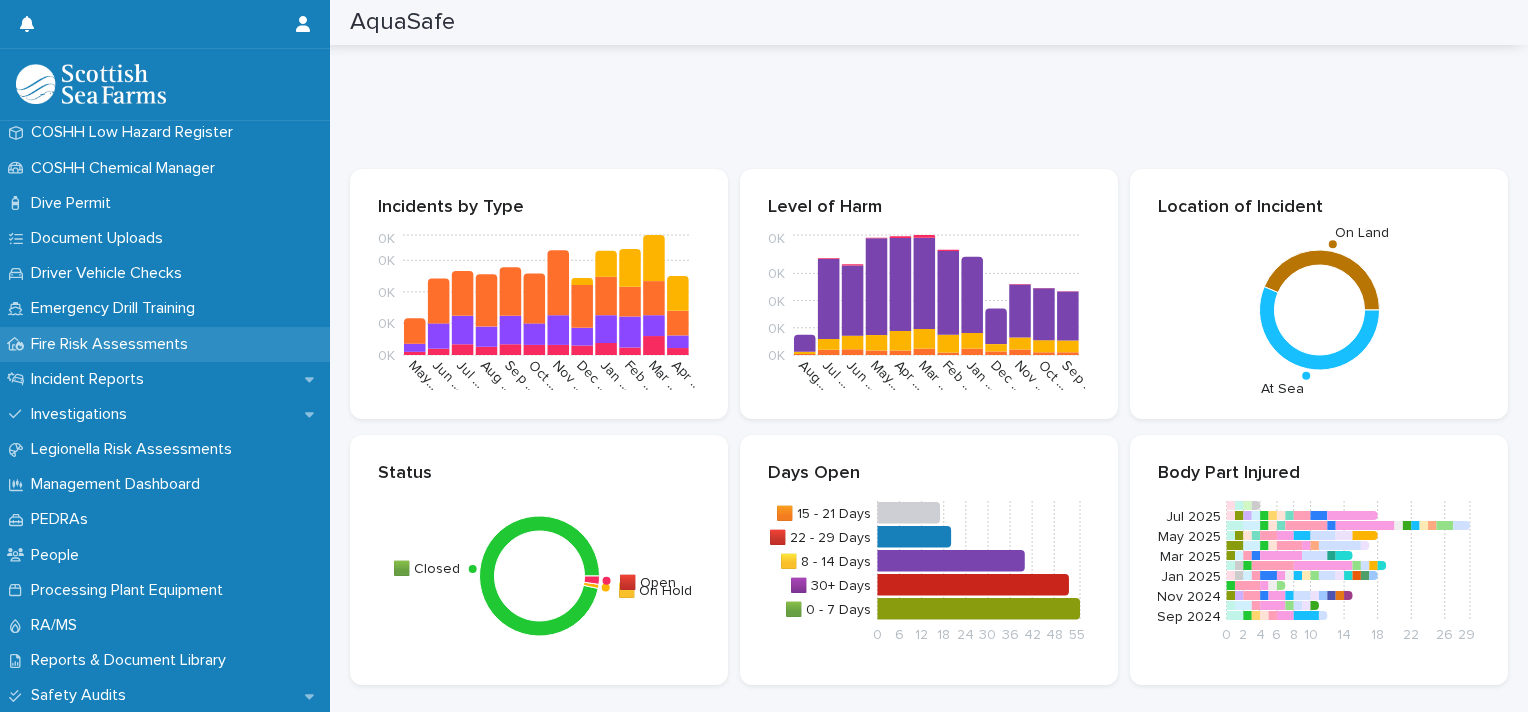 click on "Fire Risk Assessments" at bounding box center [113, 344] 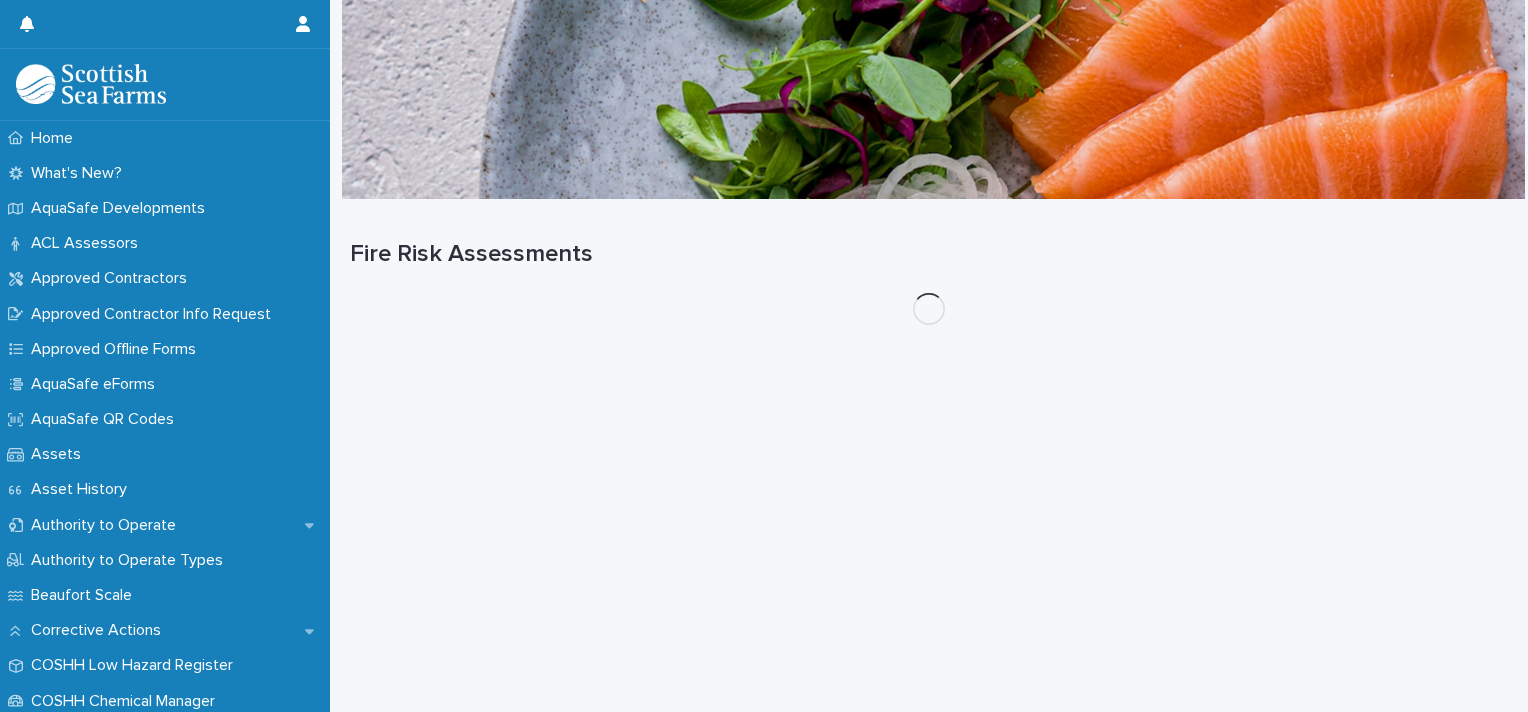 scroll, scrollTop: 0, scrollLeft: 0, axis: both 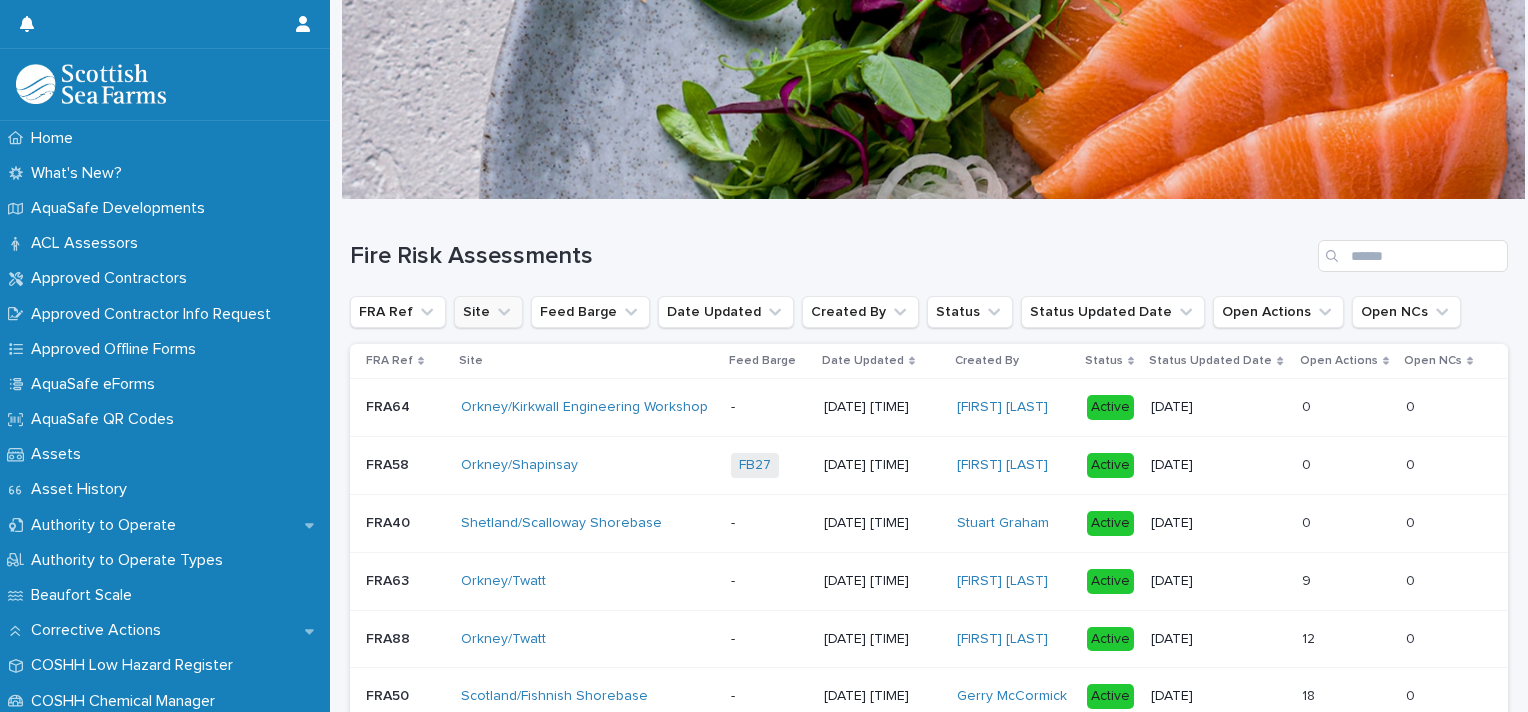 click on "Site" at bounding box center (488, 312) 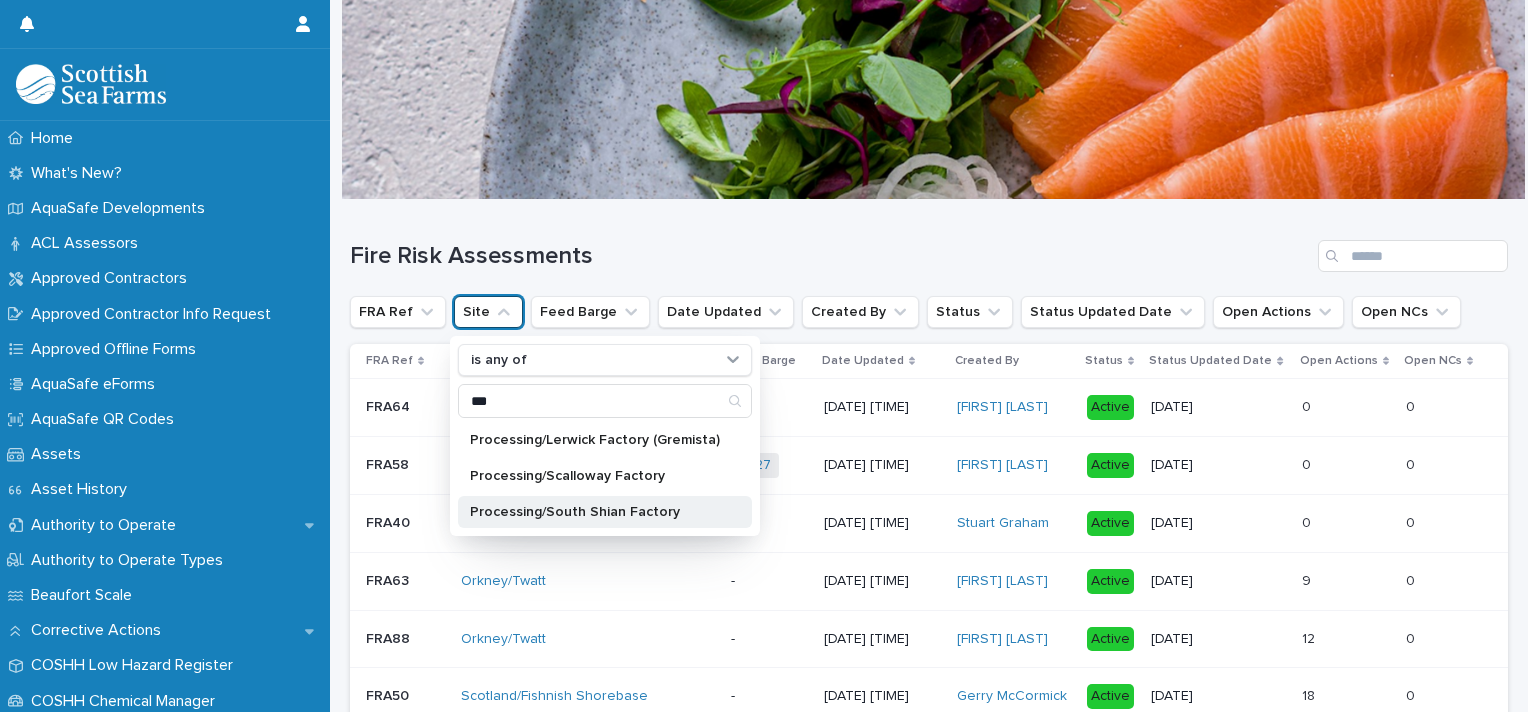 type on "***" 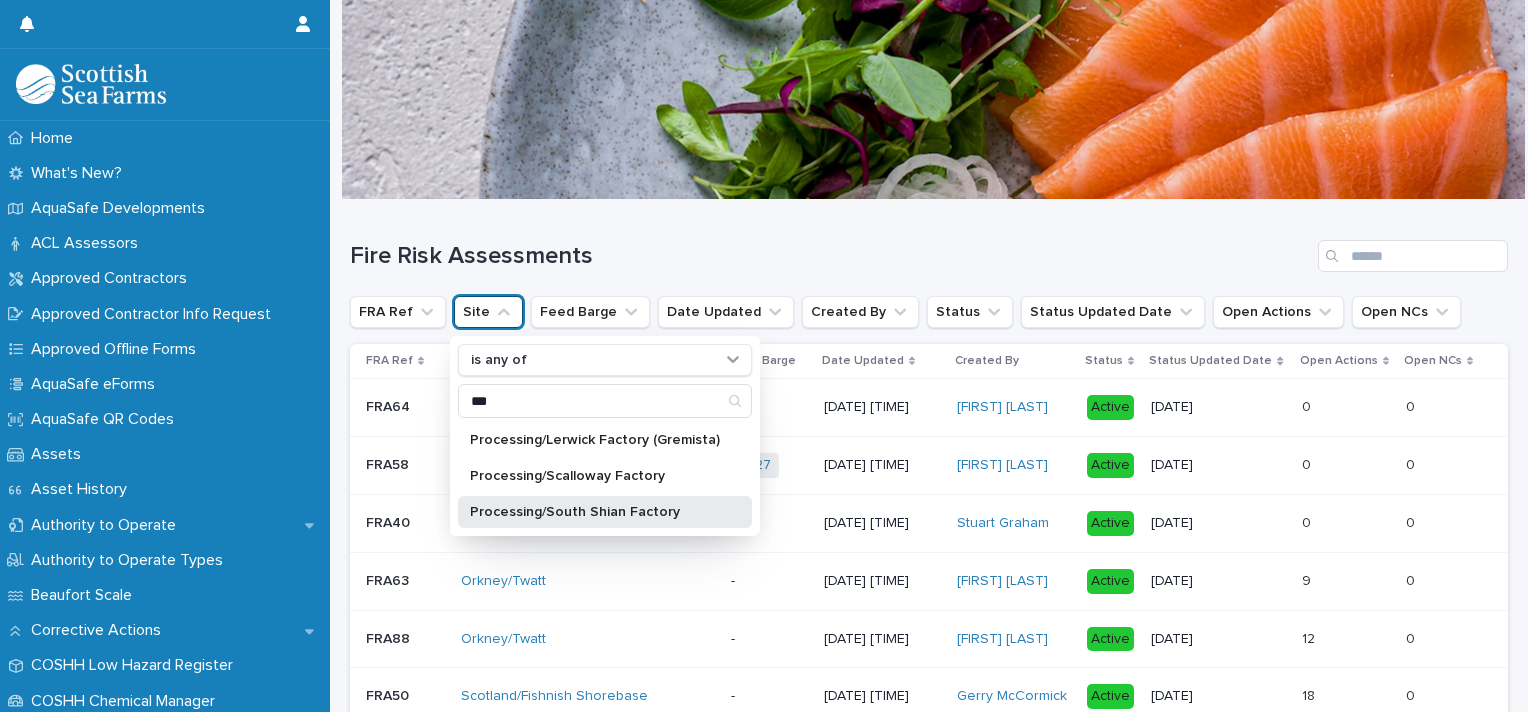 click on "Processing/South Shian Factory" at bounding box center [595, 512] 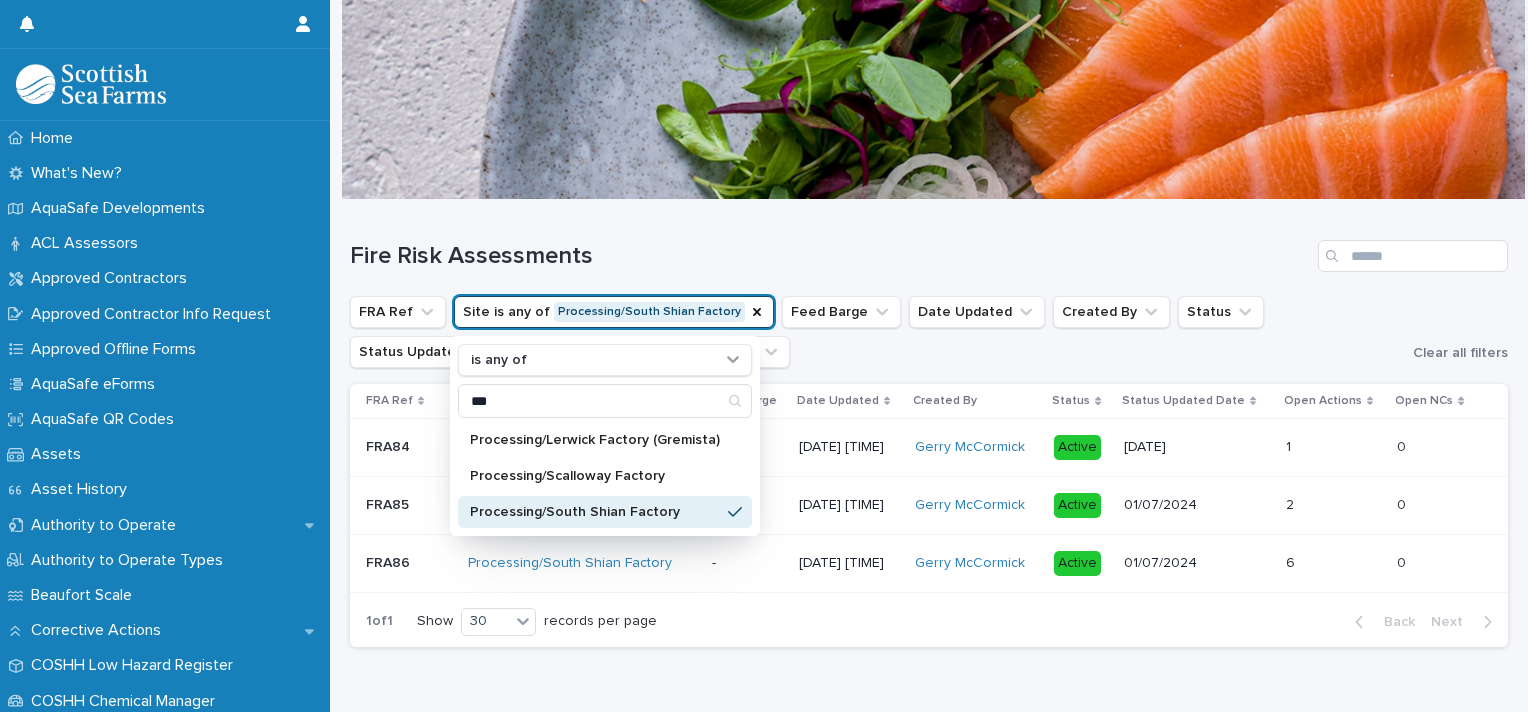 click on "FRA Ref Site is any of [PROCESSING_SITE]/South Shian Factory is any of *** [PROCESSING_SITE]/Lerwick Factory (Gremista) [PROCESSING_SITE]/Scalloway Factory [PROCESSING_SITE]/South Shian Factory Feed Barge Date Updated Created By Status Status Updated Date Open Actions Open NCs" at bounding box center (877, 332) 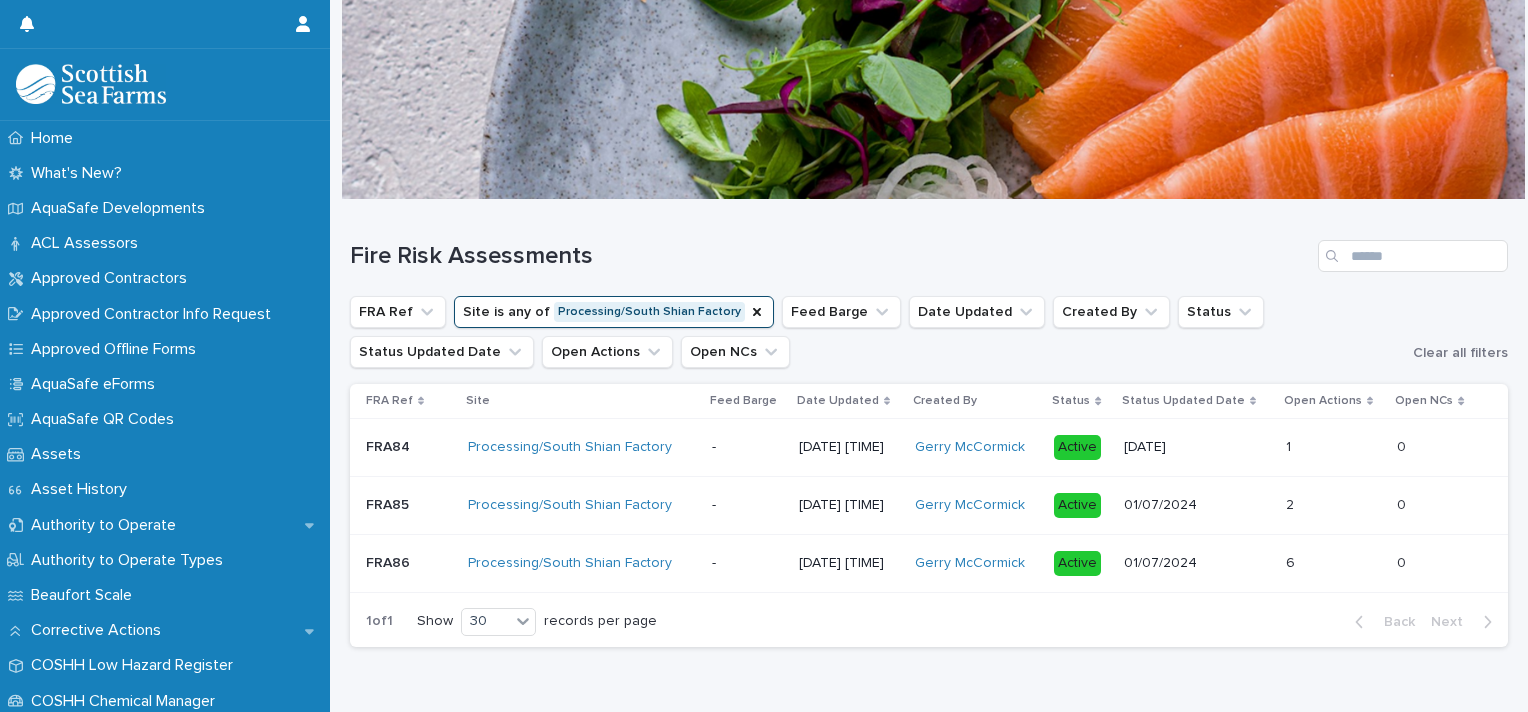scroll, scrollTop: 64, scrollLeft: 0, axis: vertical 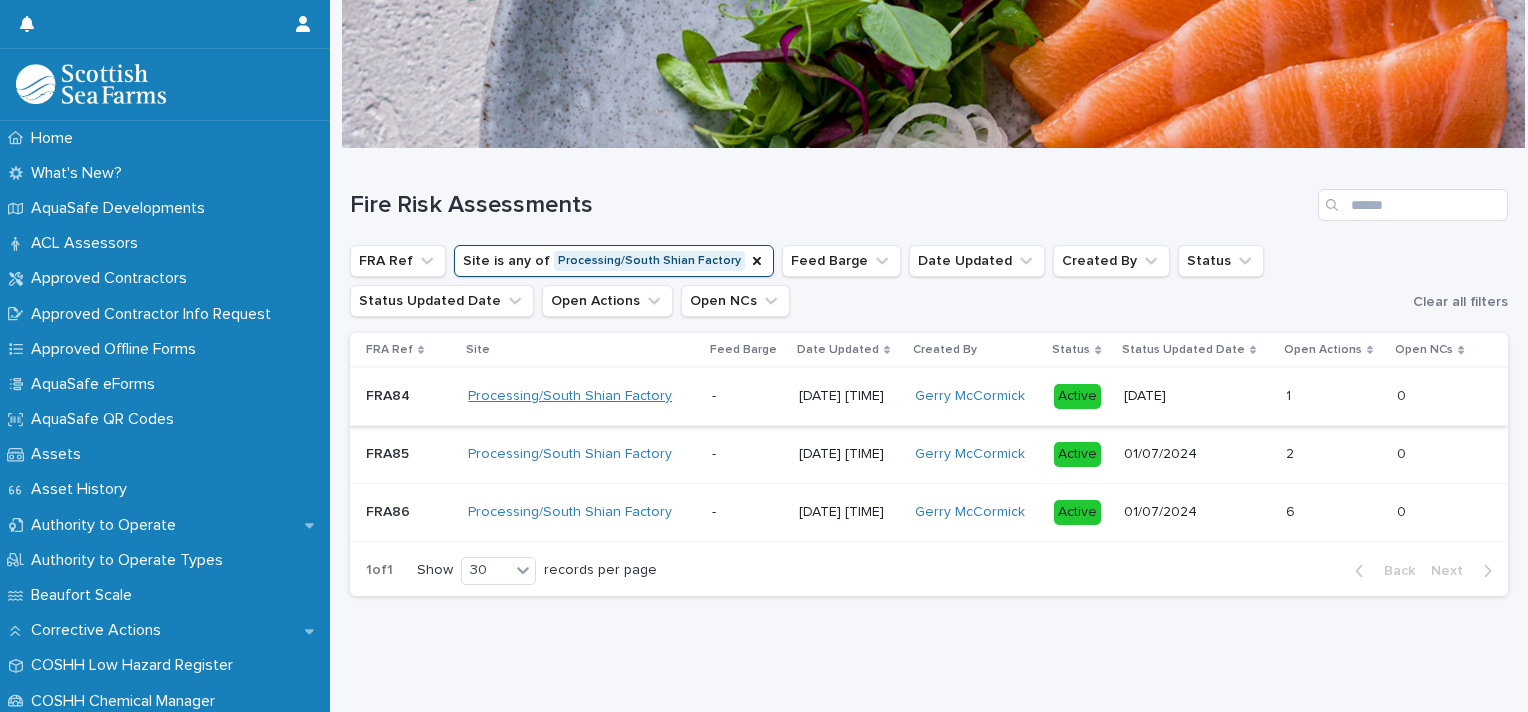 click on "Processing/South Shian Factory" at bounding box center (570, 396) 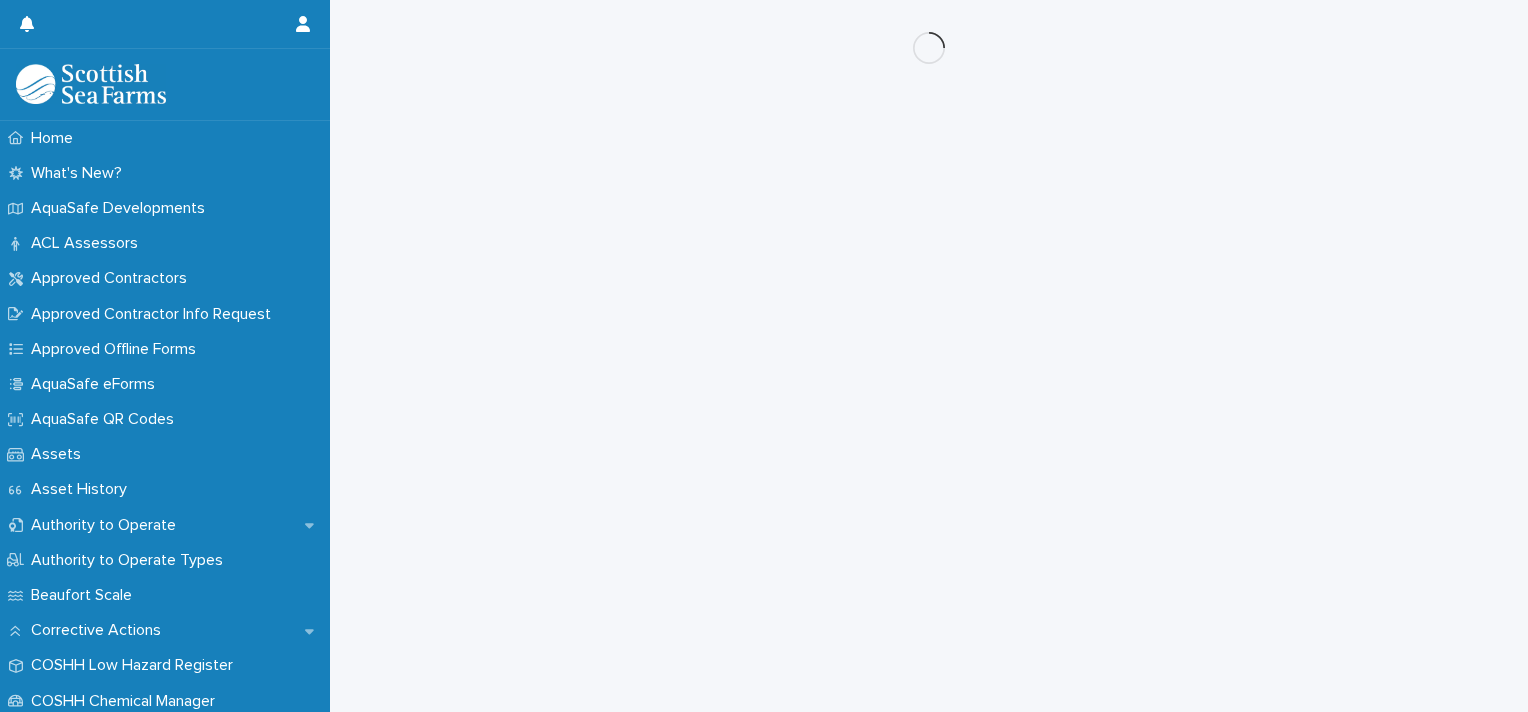 scroll, scrollTop: 0, scrollLeft: 0, axis: both 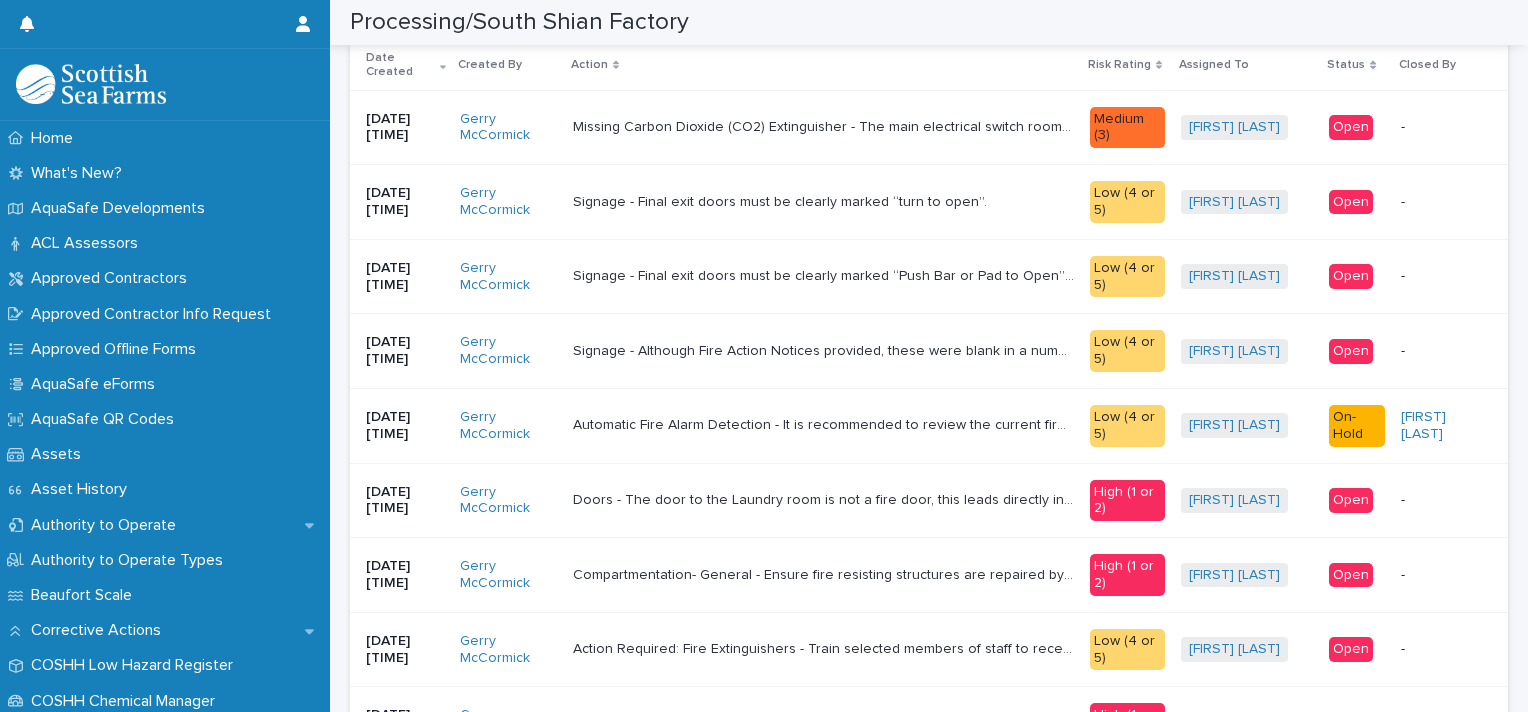click on "Signage - Final exit doors must be clearly marked “turn to open”. Signage - Final exit doors must be clearly marked “turn to open”." at bounding box center (823, 202) 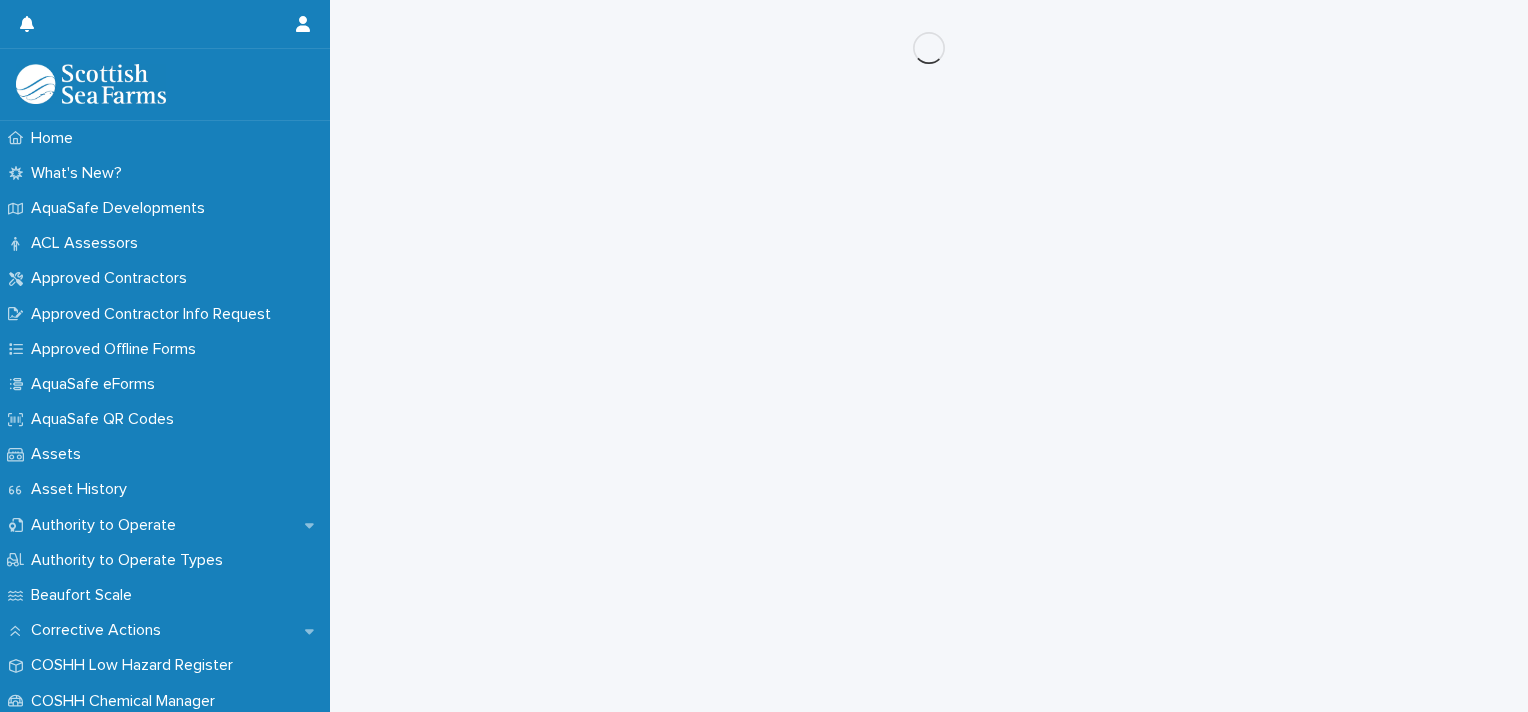 scroll, scrollTop: 0, scrollLeft: 0, axis: both 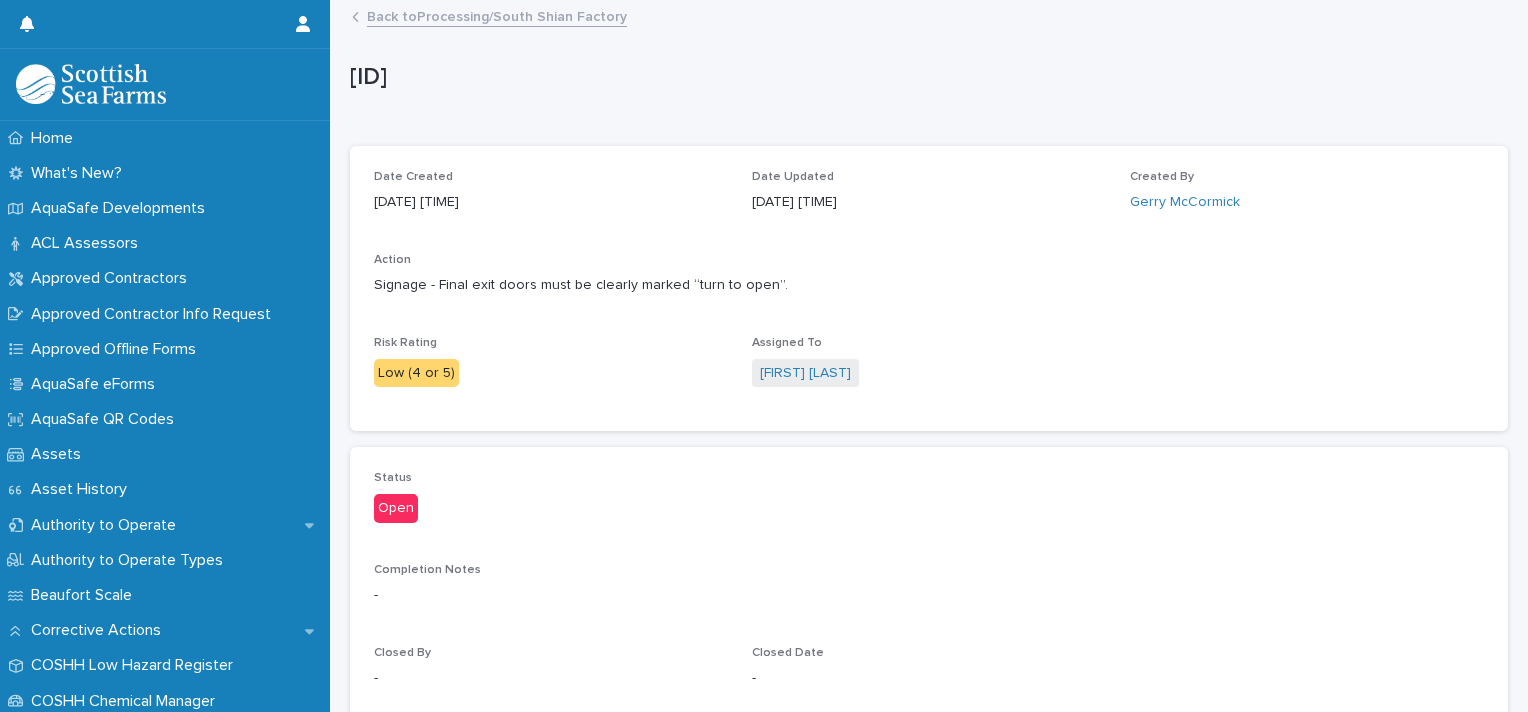 click on "Back to [PROCESSING_SITE]/South Shian Factory" at bounding box center (497, 15) 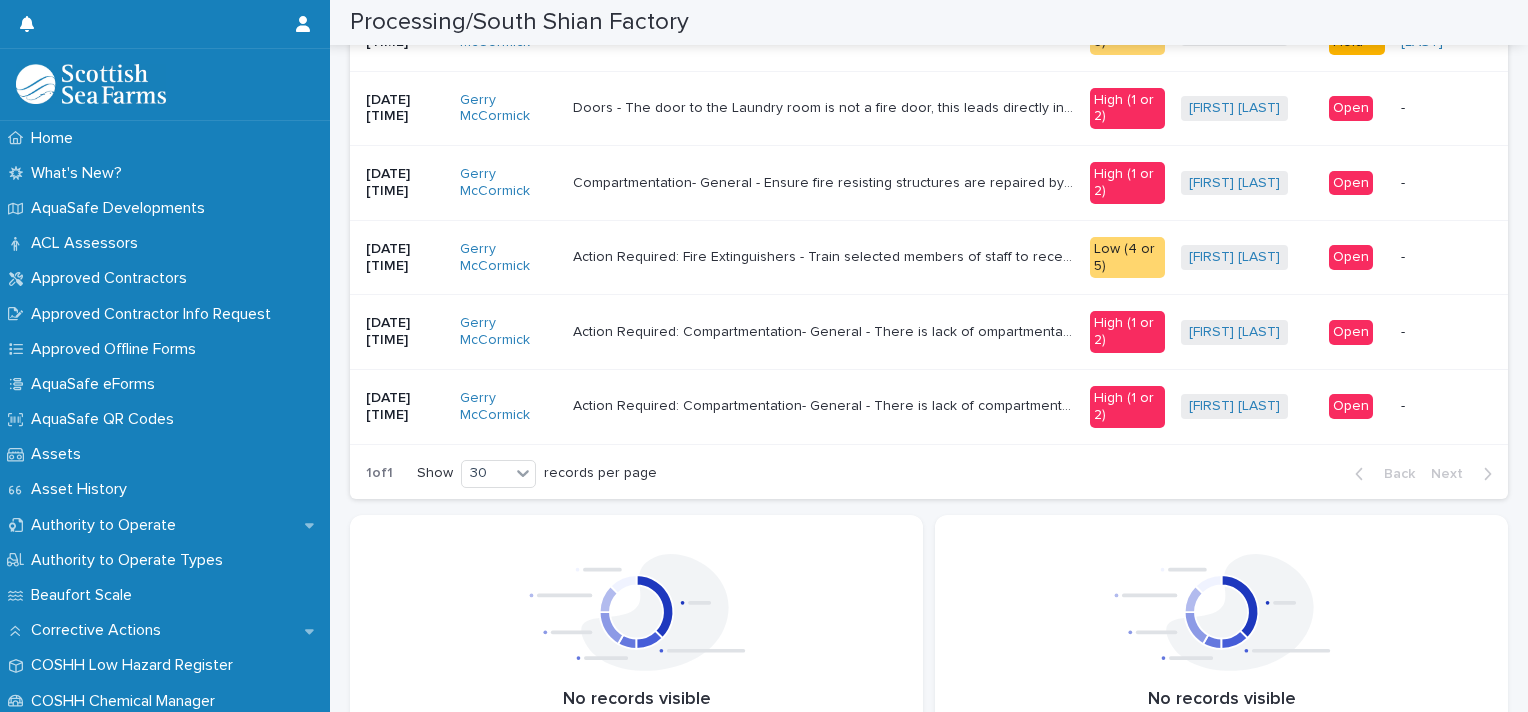 scroll, scrollTop: 3203, scrollLeft: 0, axis: vertical 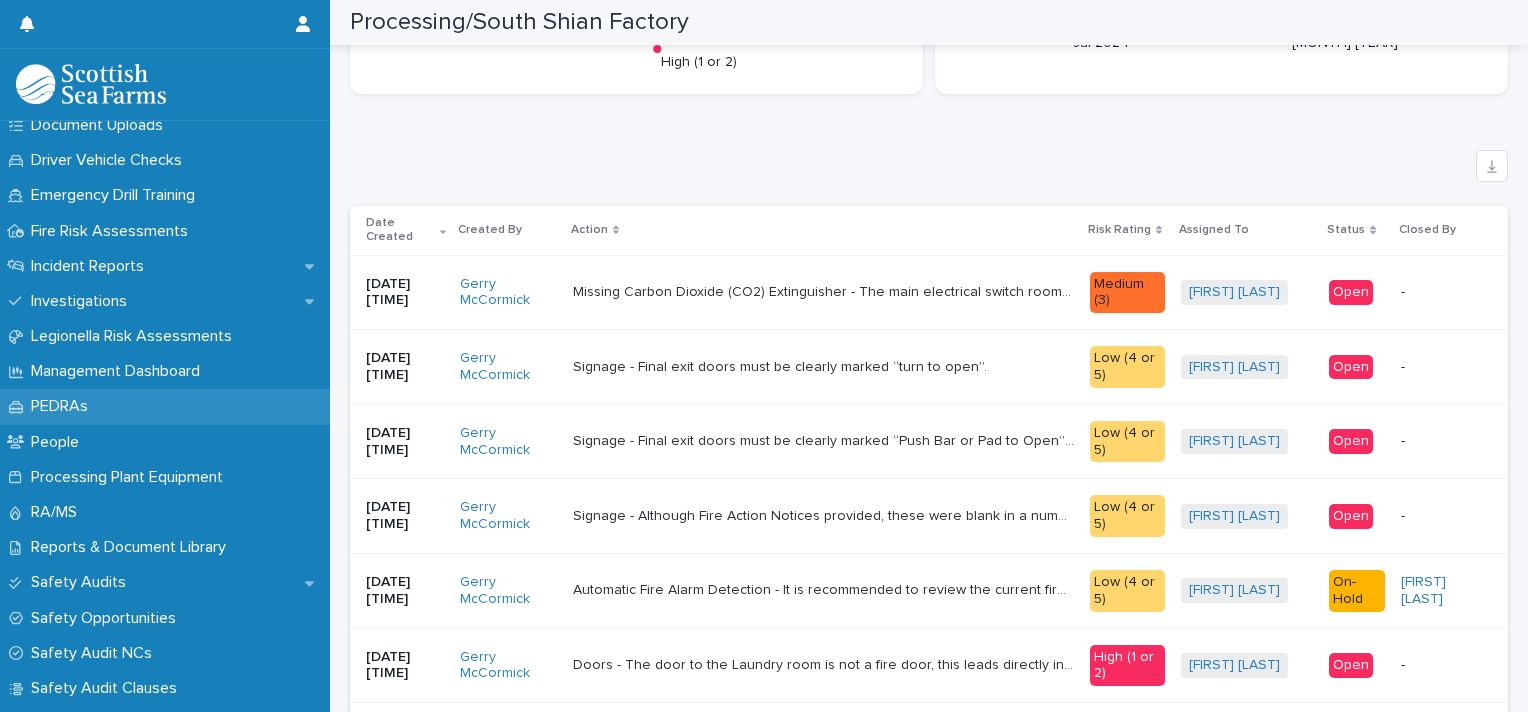 click on "PEDRAs" at bounding box center [63, 406] 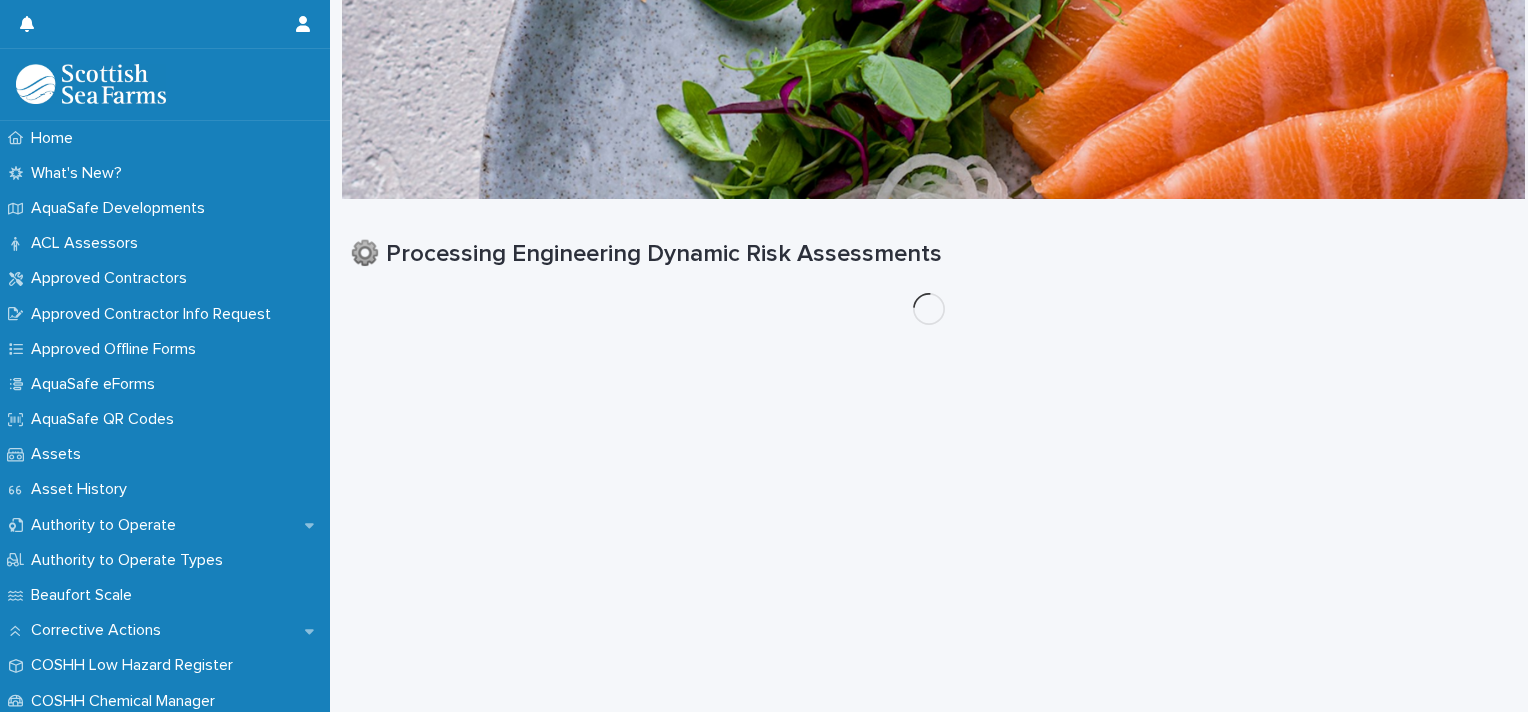 scroll, scrollTop: 0, scrollLeft: 0, axis: both 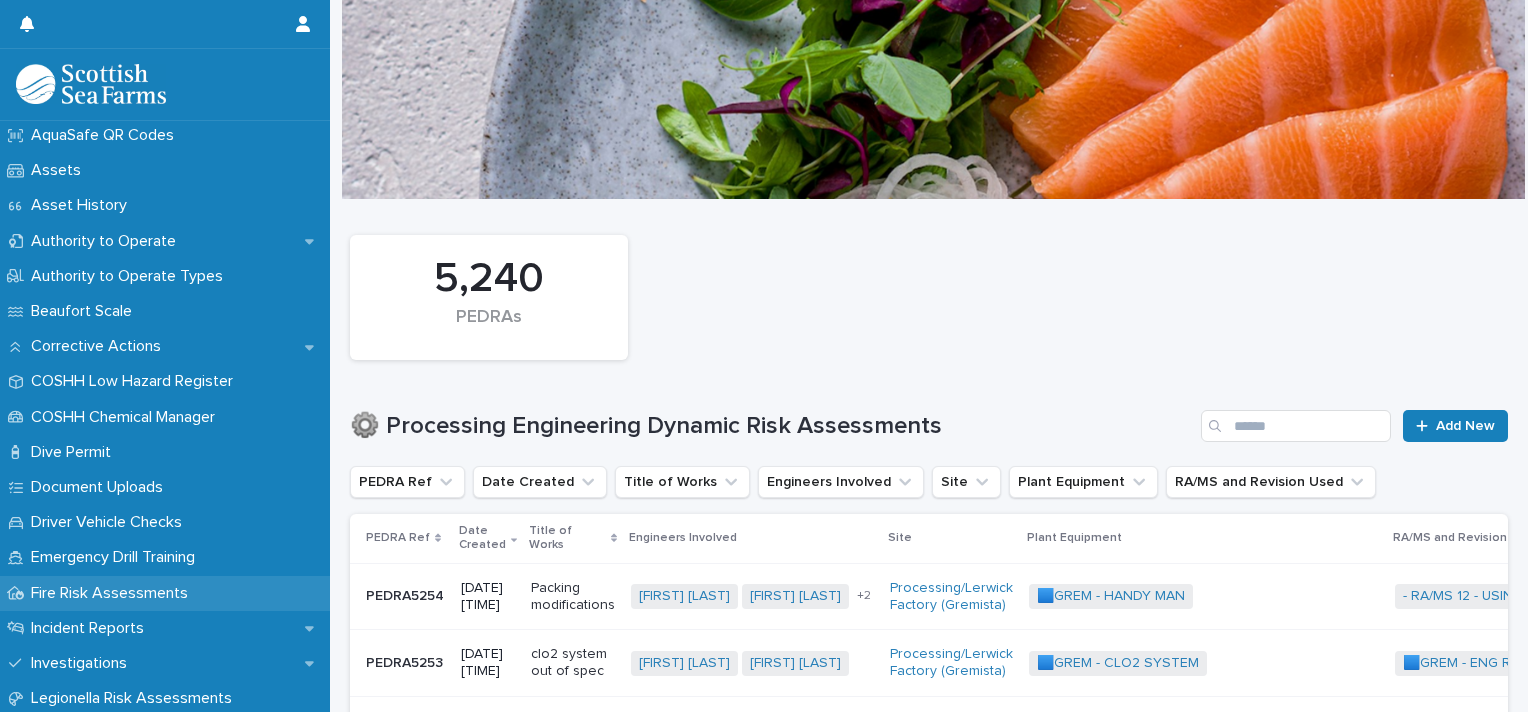 click on "Fire Risk Assessments" at bounding box center [113, 593] 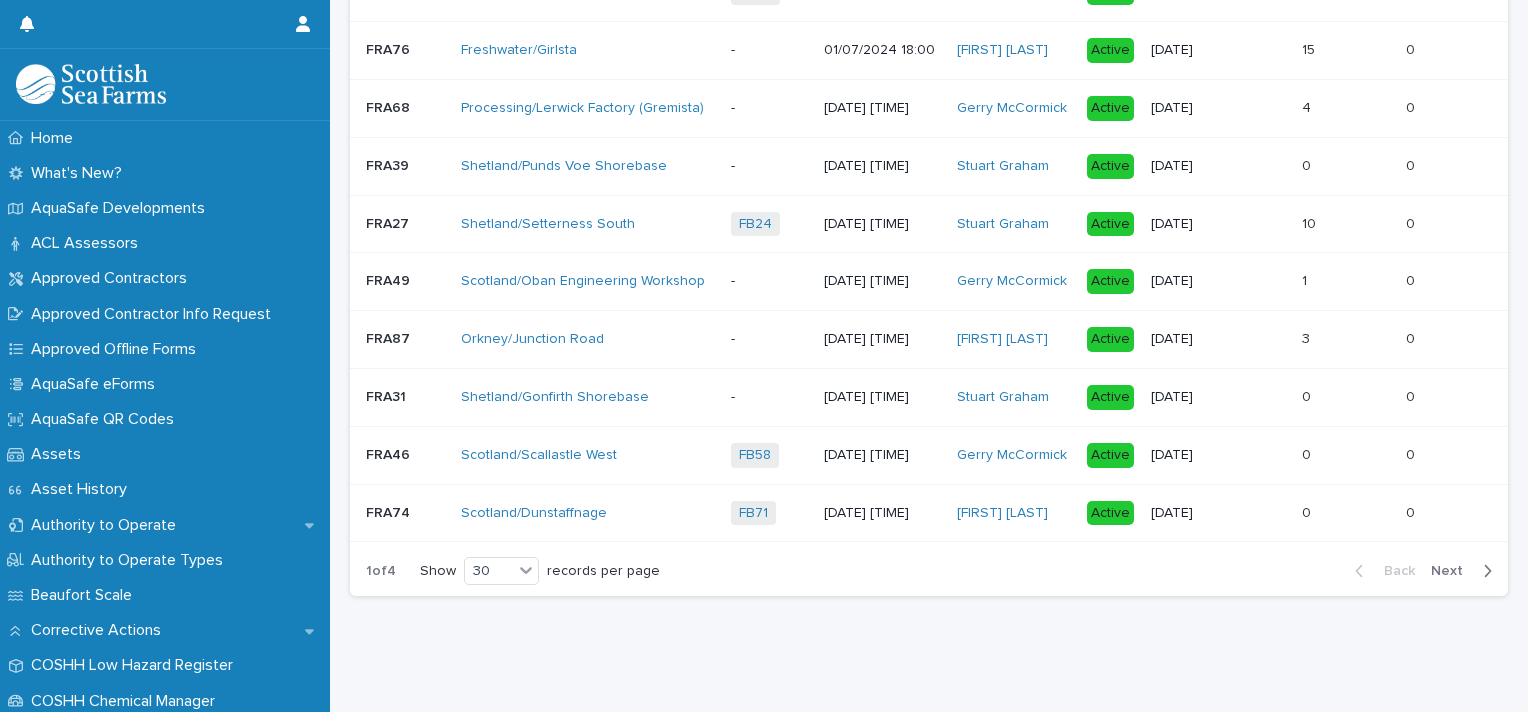 scroll, scrollTop: 0, scrollLeft: 0, axis: both 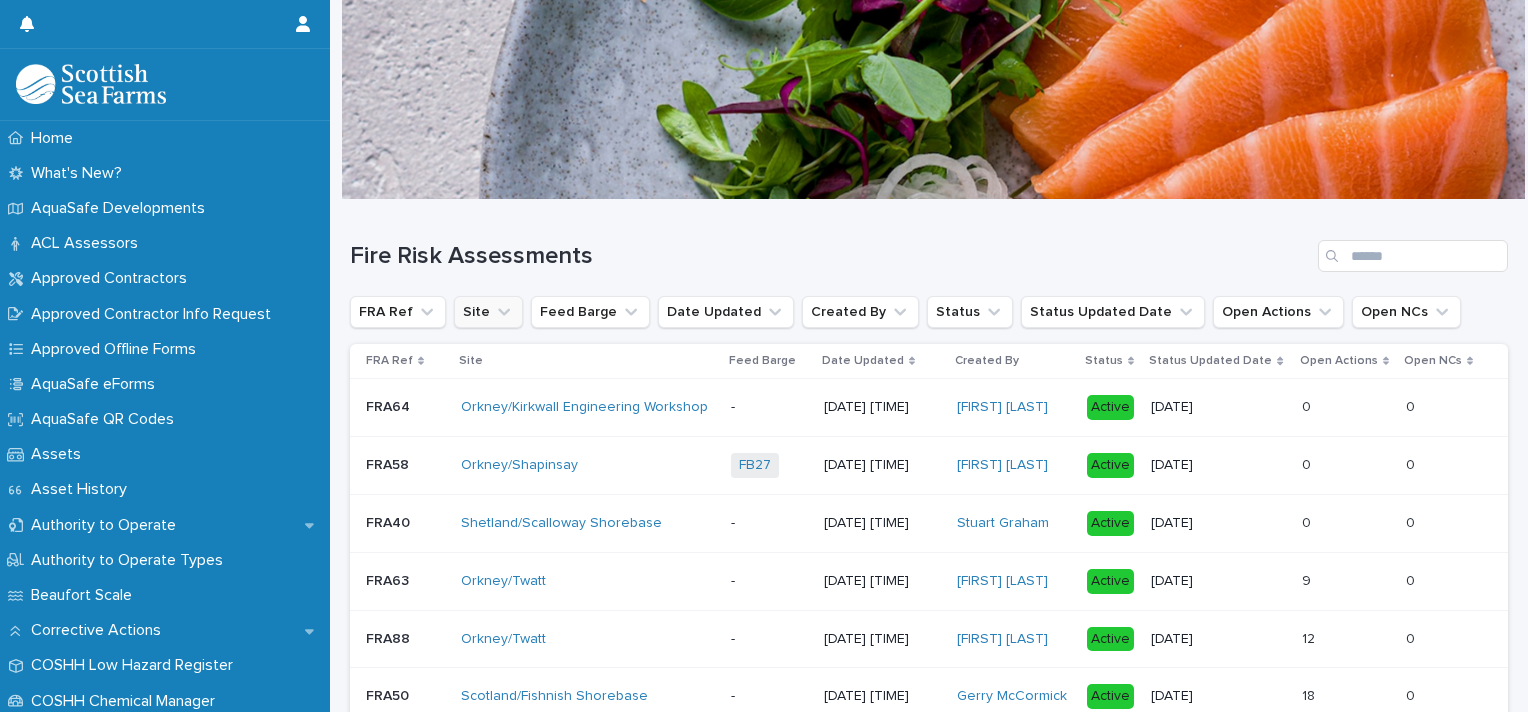 click on "Site" at bounding box center [488, 312] 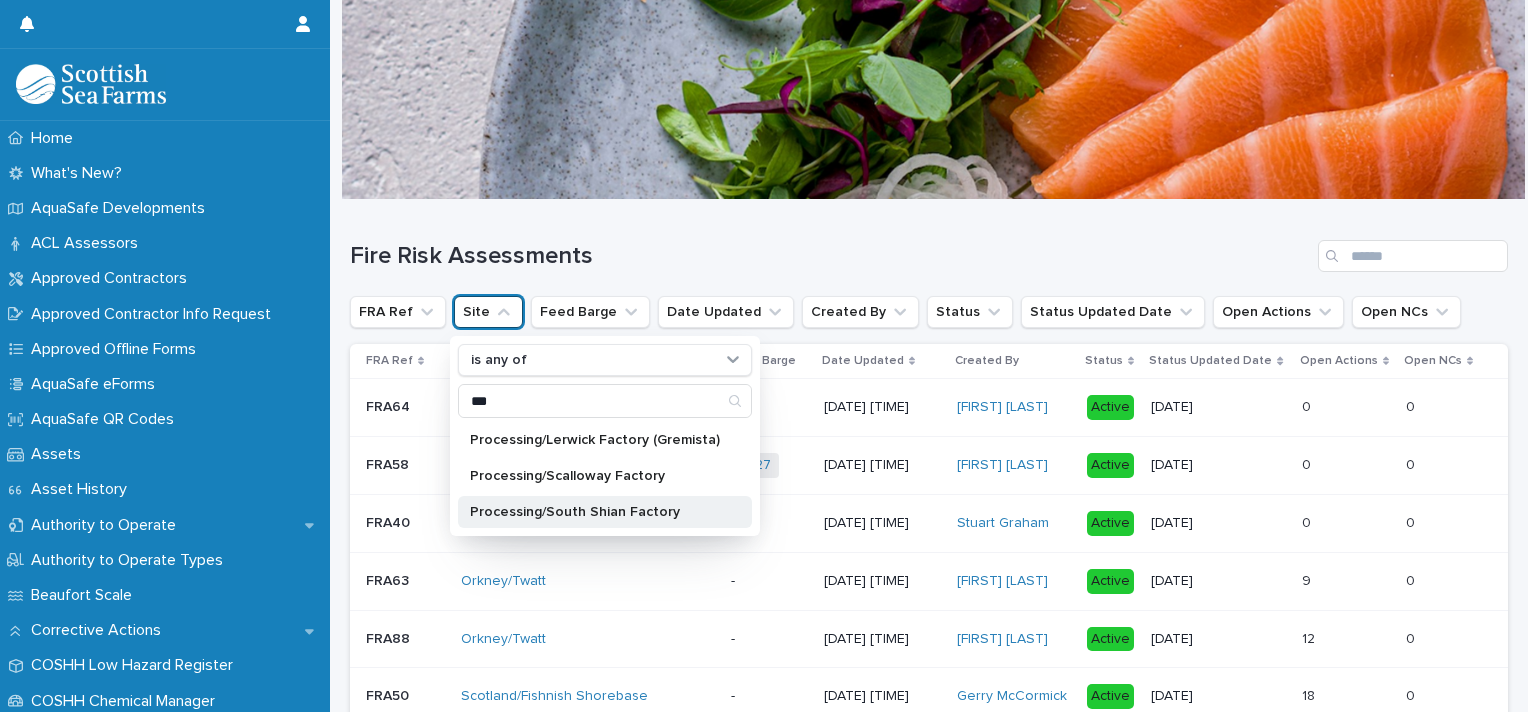 type on "***" 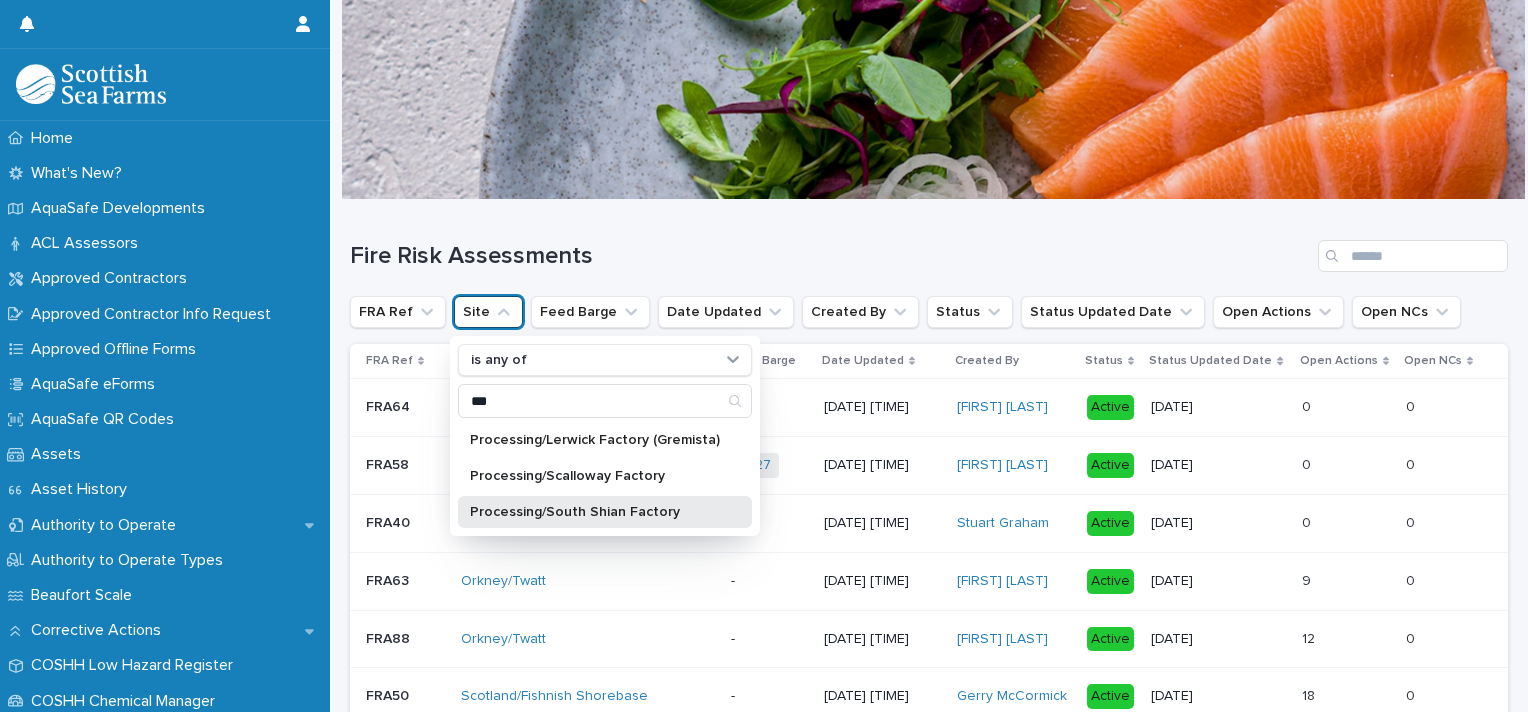click on "Processing/South Shian Factory" at bounding box center [605, 512] 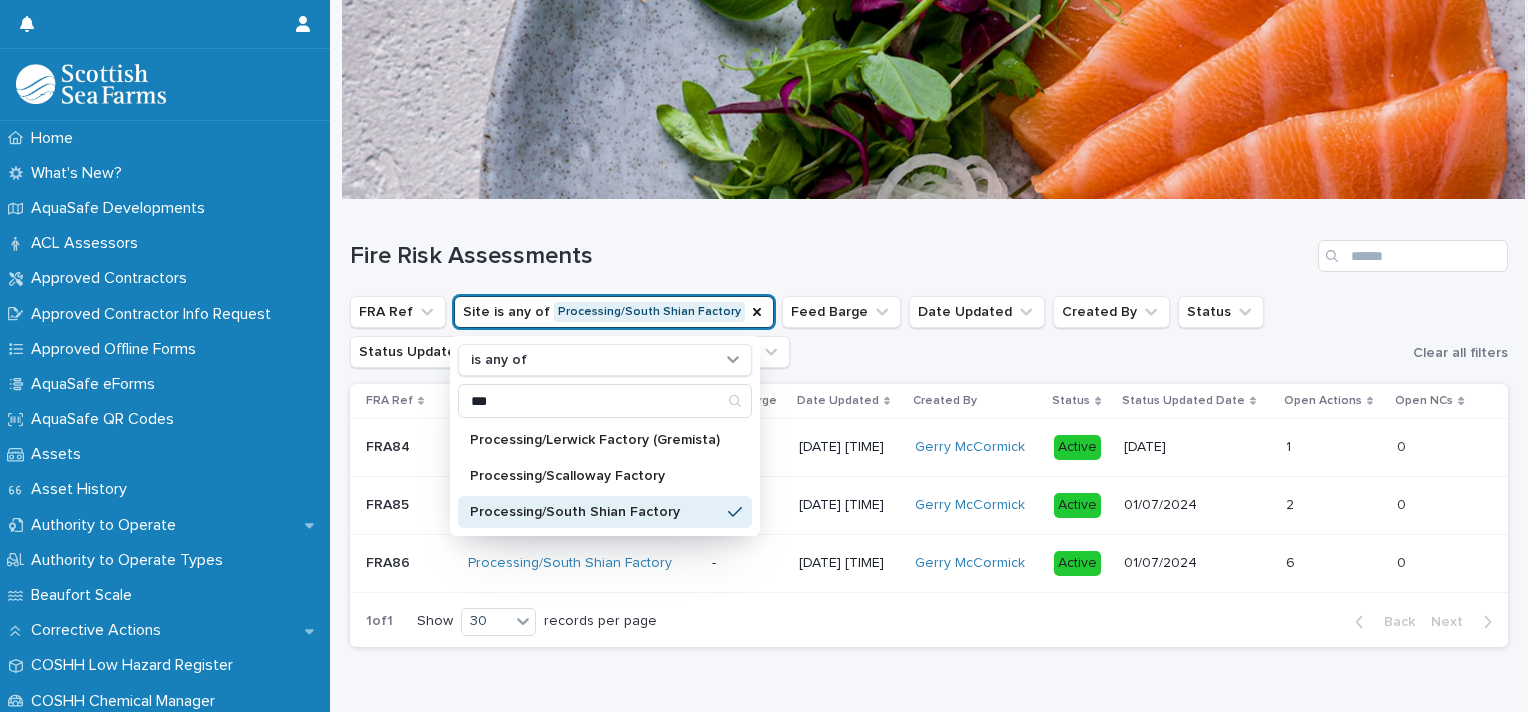 click on "[DATE] [TIME]" at bounding box center [849, 448] 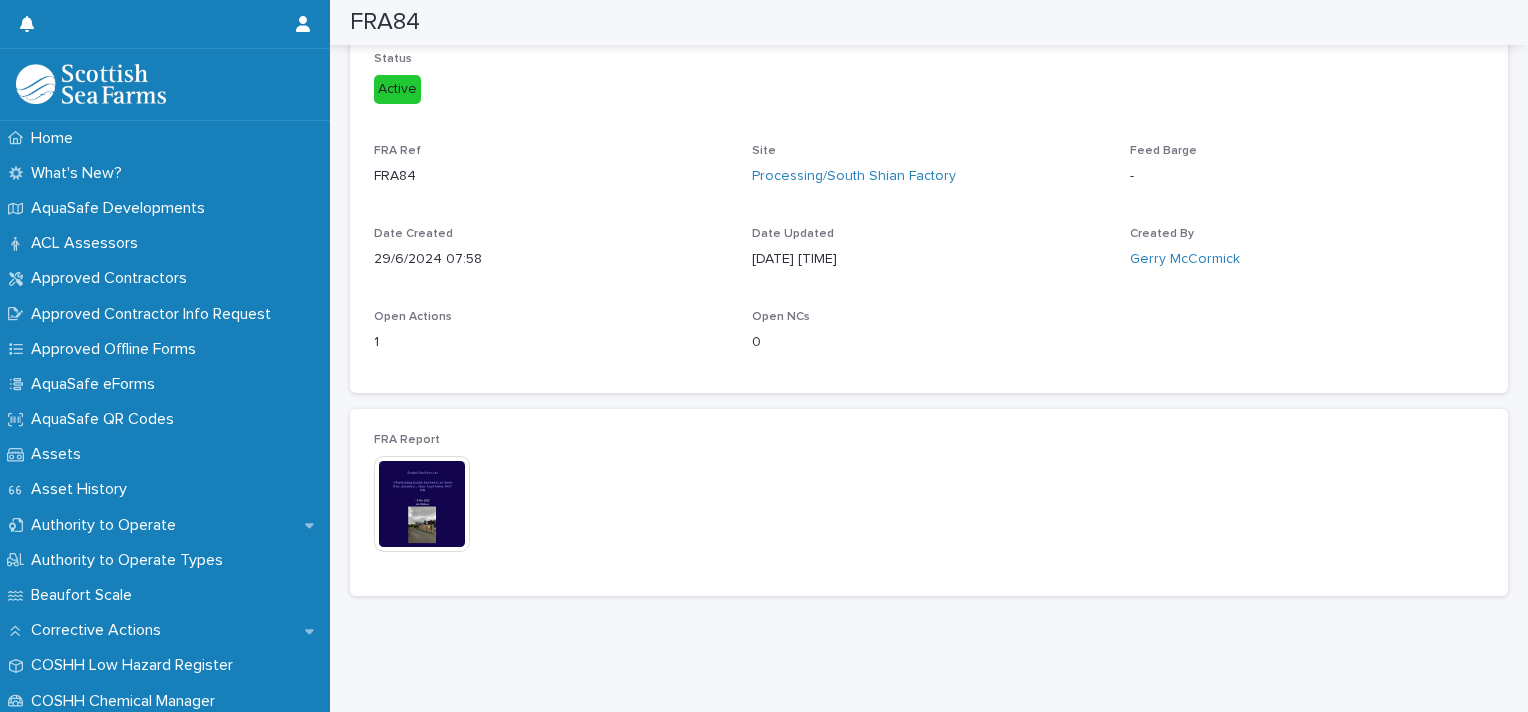 scroll, scrollTop: 0, scrollLeft: 0, axis: both 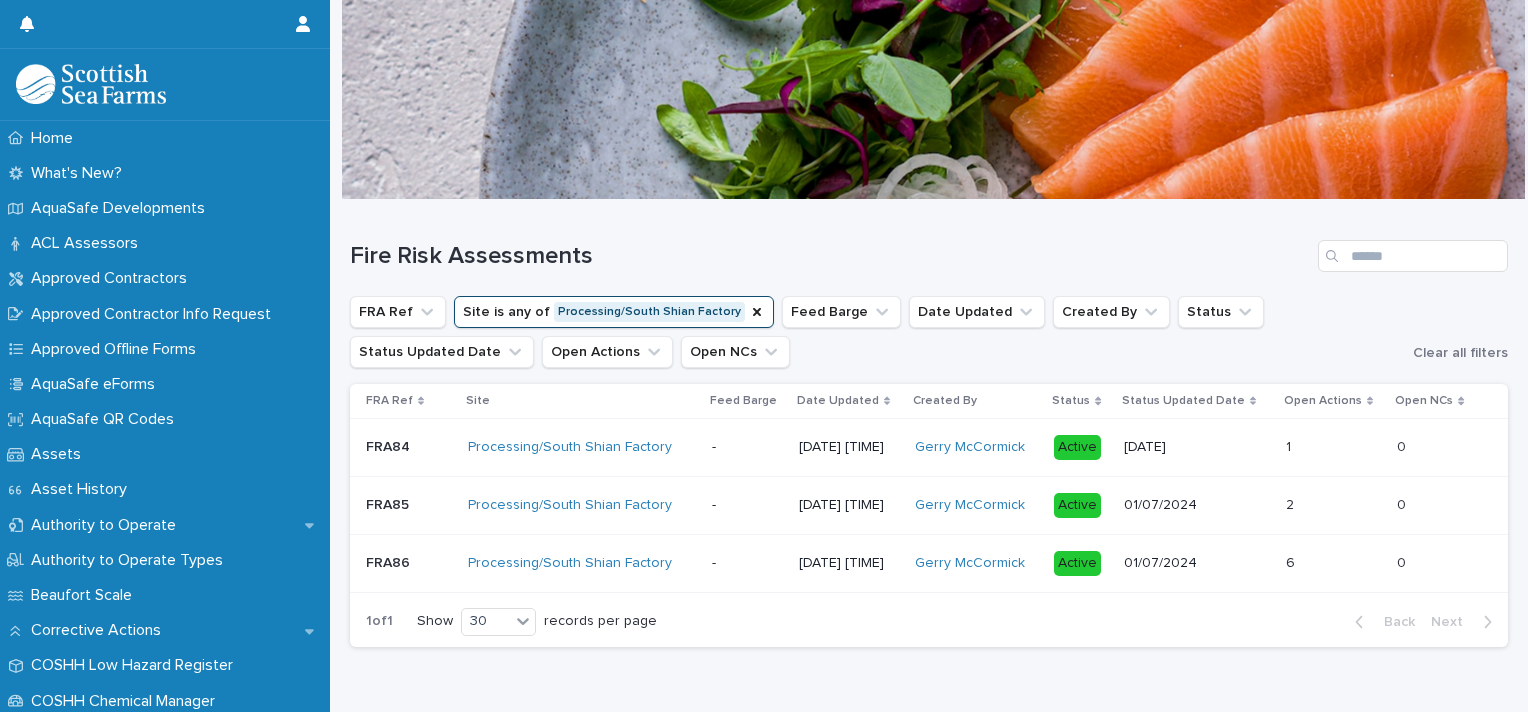 click on "FRA Ref Site is any of [PROCESSING_SITE]/South Shian Factory Feed Barge Date Updated Created By Status Status Updated Date Open Actions Open NCs" at bounding box center (877, 332) 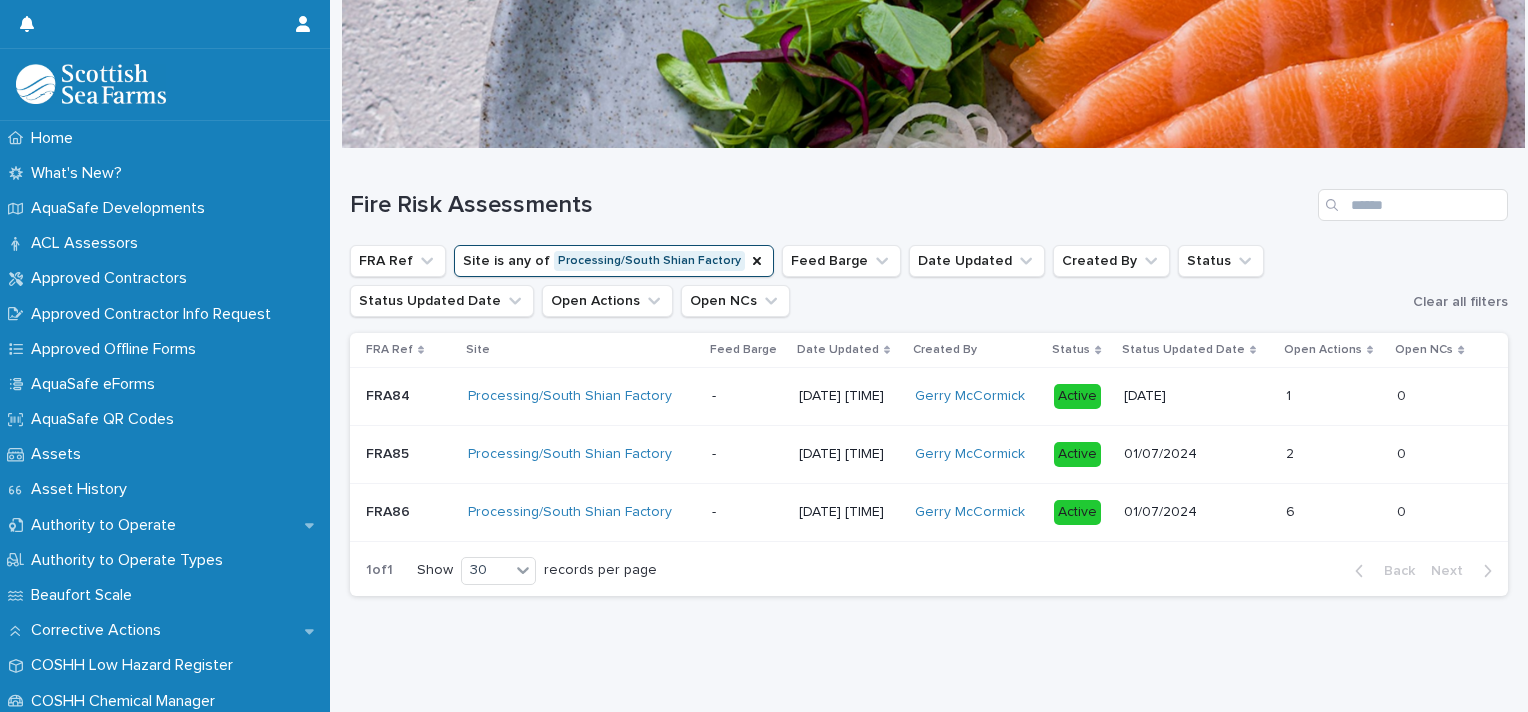 scroll, scrollTop: 64, scrollLeft: 0, axis: vertical 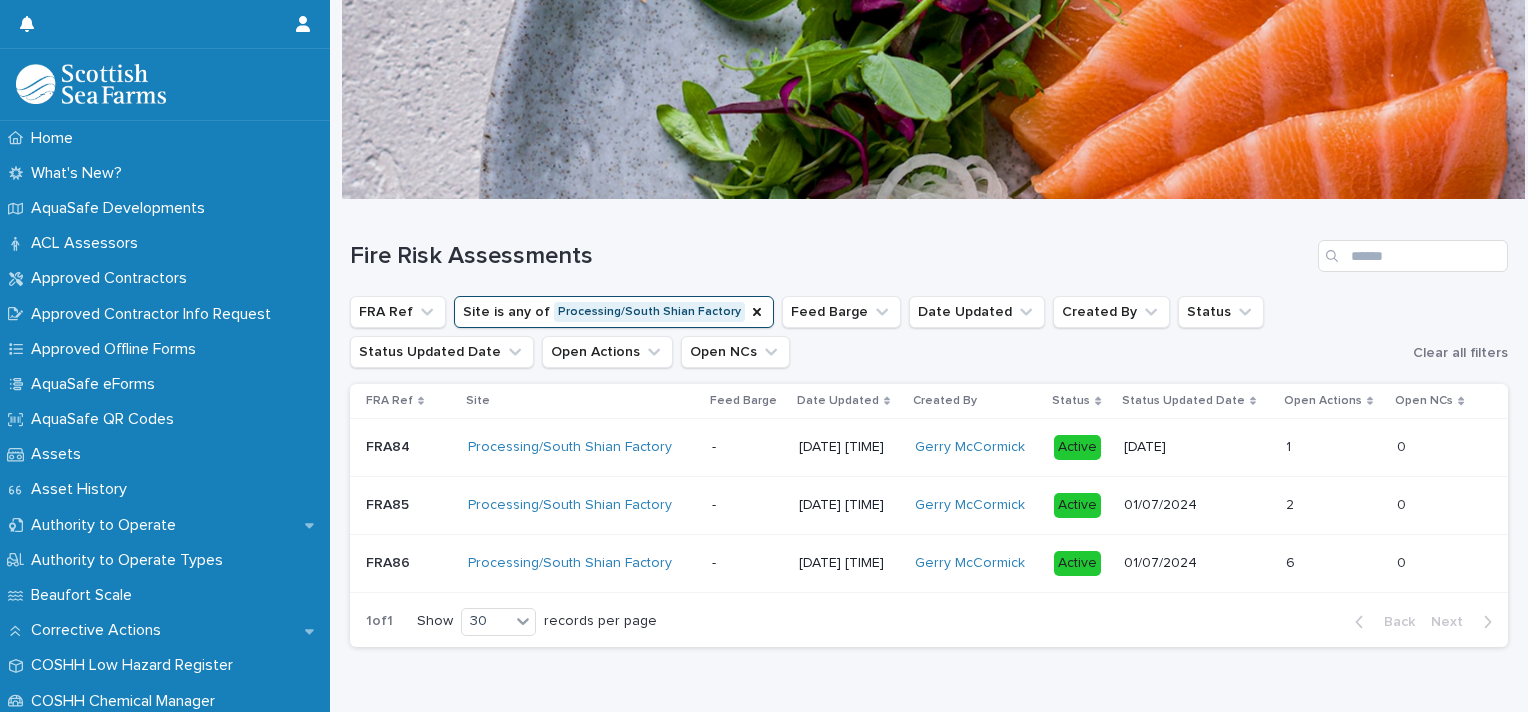 click on "[DATE] [TIME]" at bounding box center (849, 563) 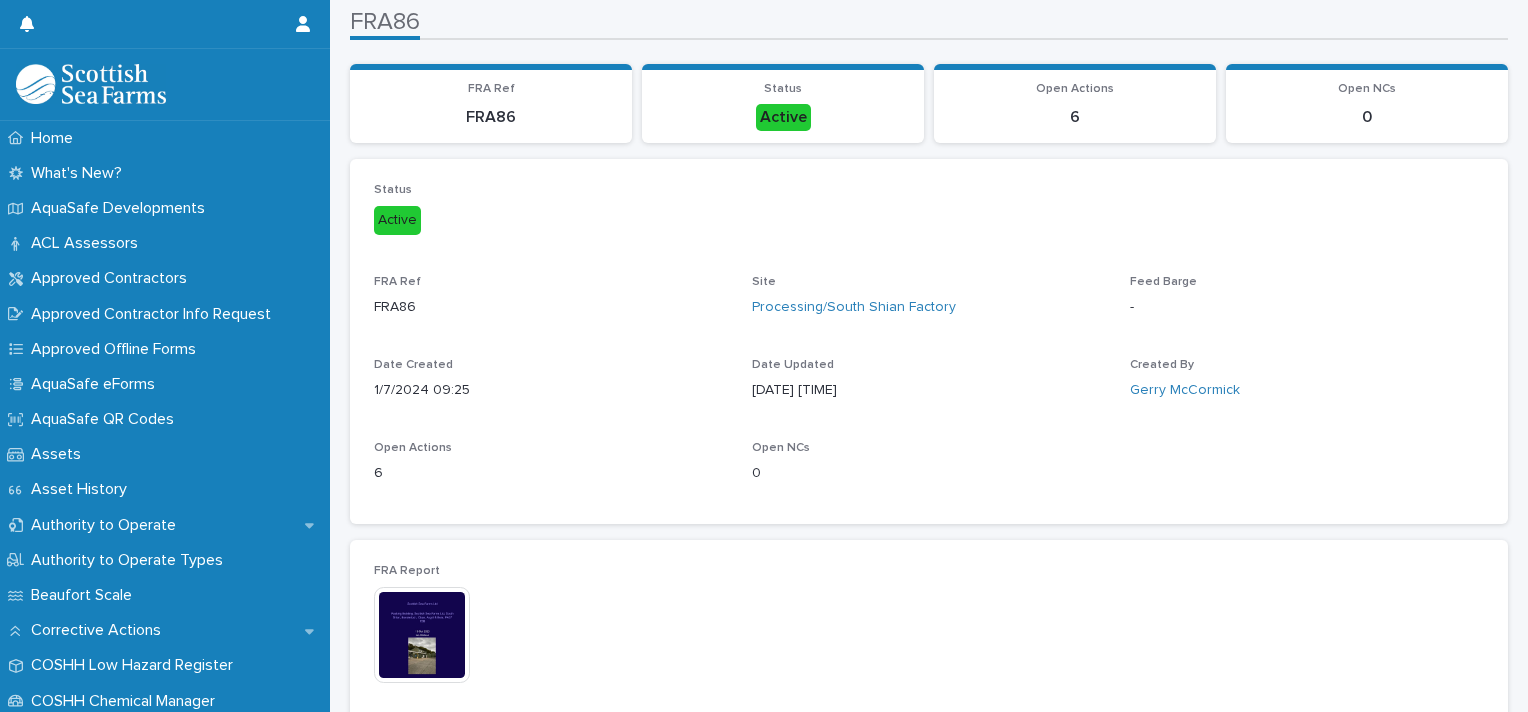 scroll, scrollTop: 268, scrollLeft: 0, axis: vertical 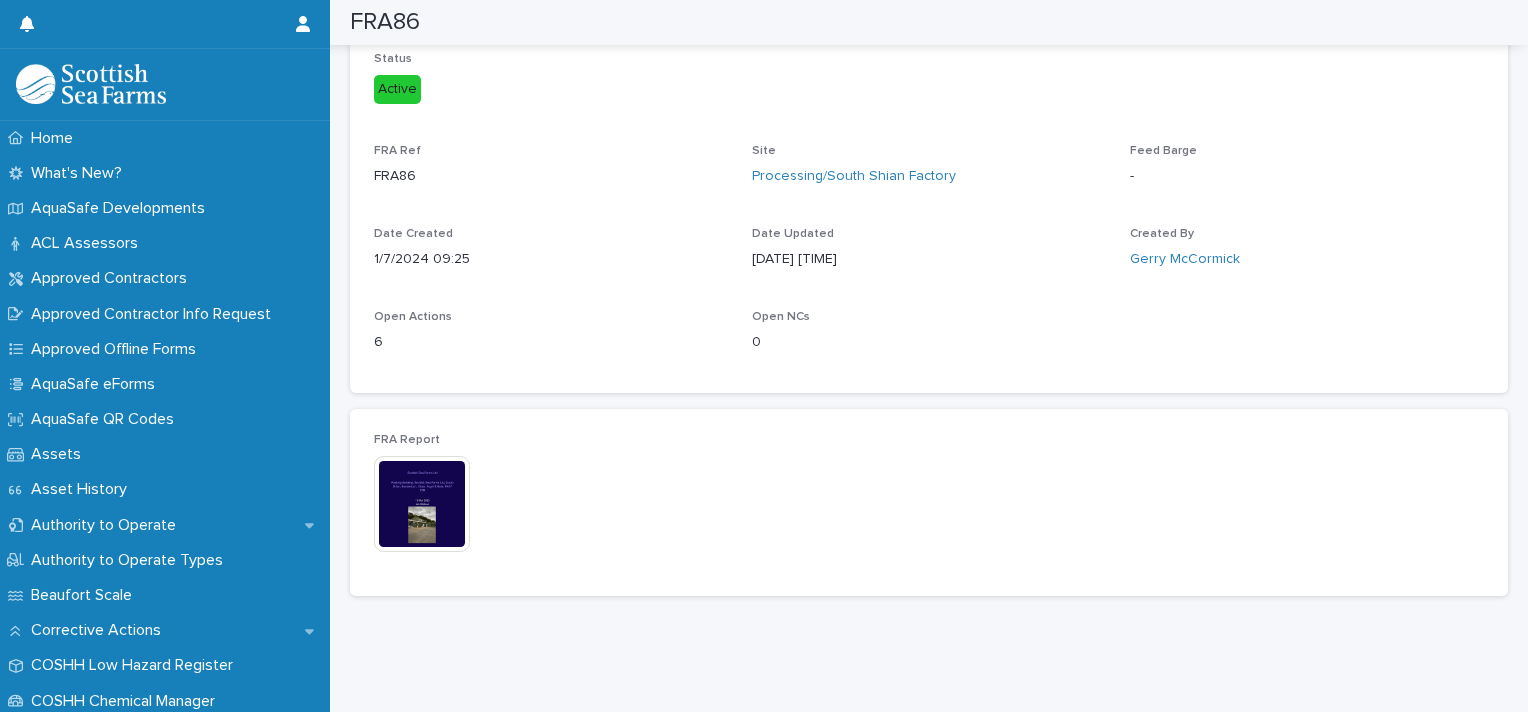 click at bounding box center [422, 504] 